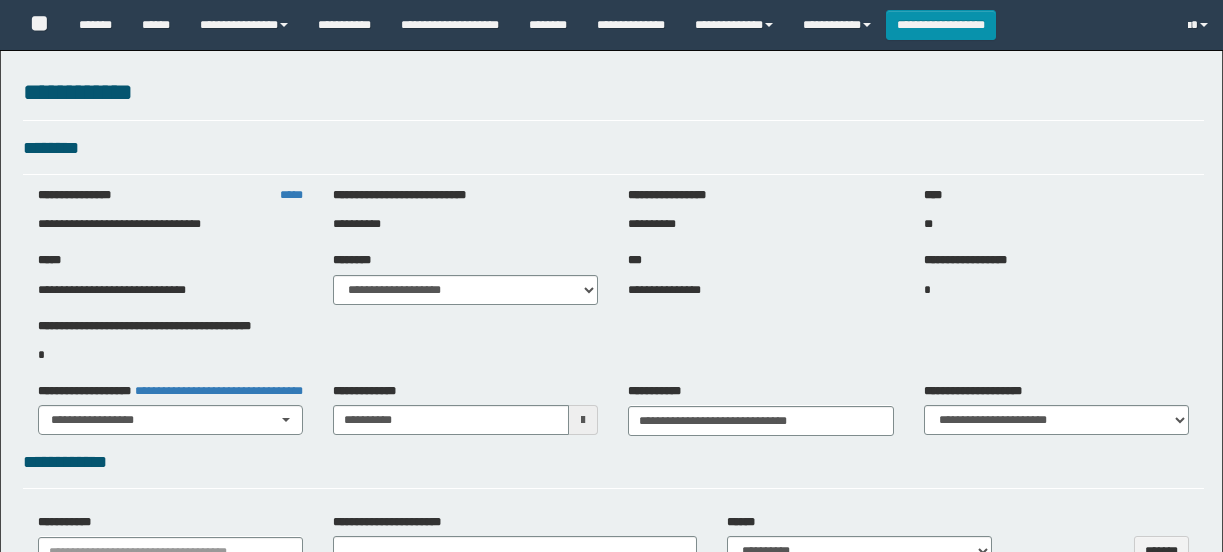 select on "***" 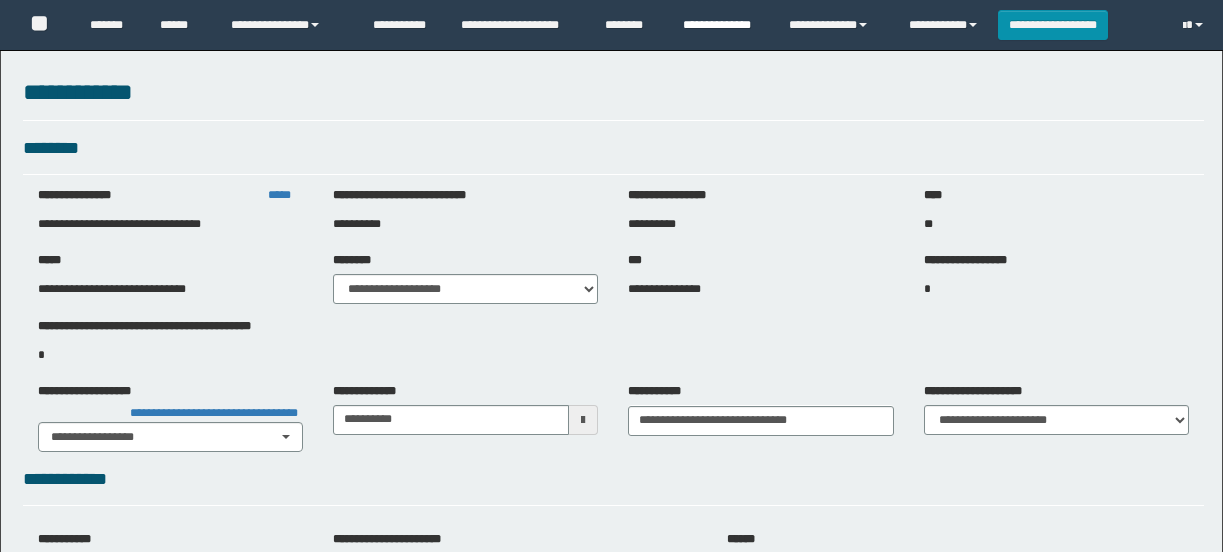 scroll, scrollTop: 0, scrollLeft: 0, axis: both 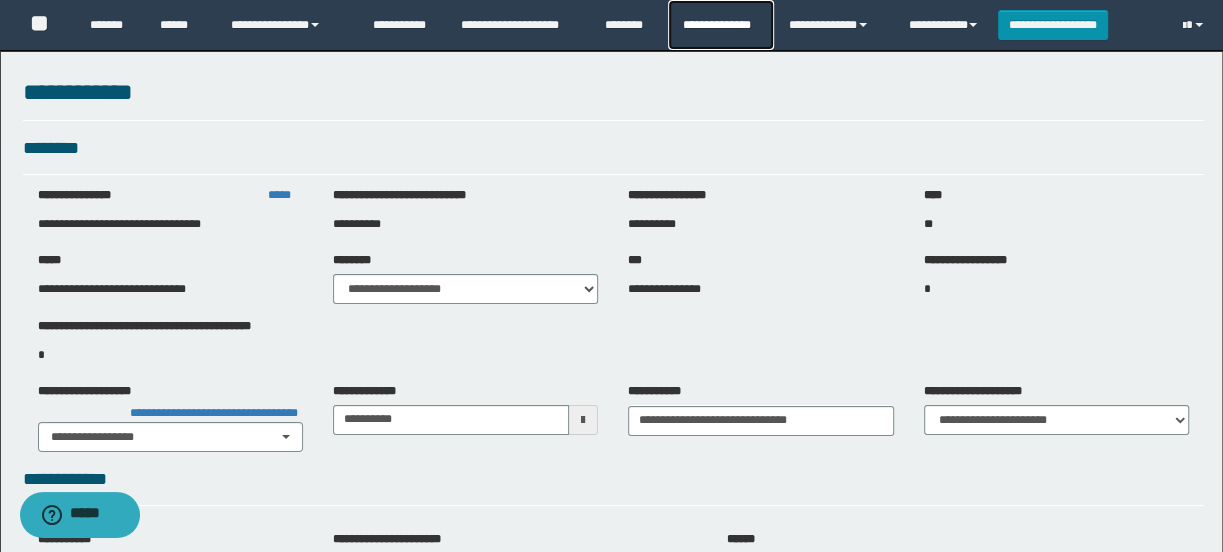 click on "**********" at bounding box center [720, 25] 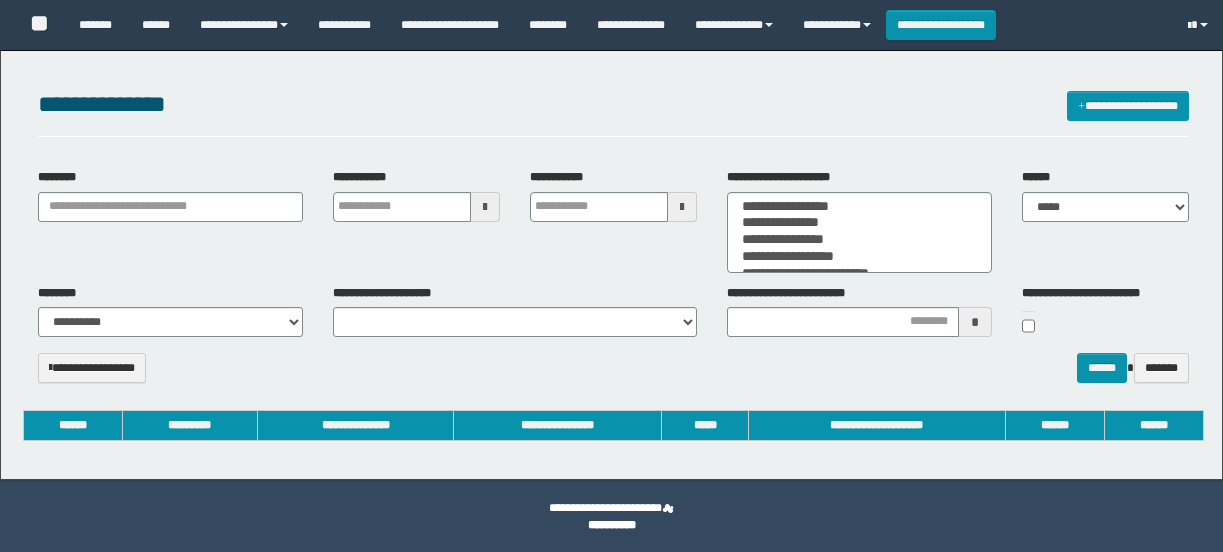select 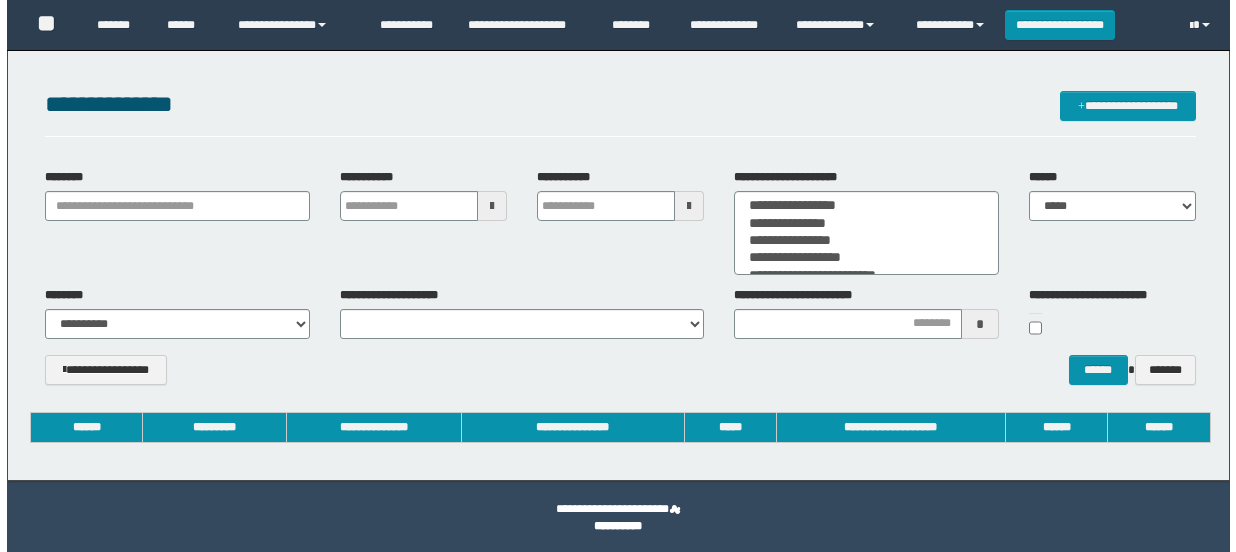 scroll, scrollTop: 0, scrollLeft: 0, axis: both 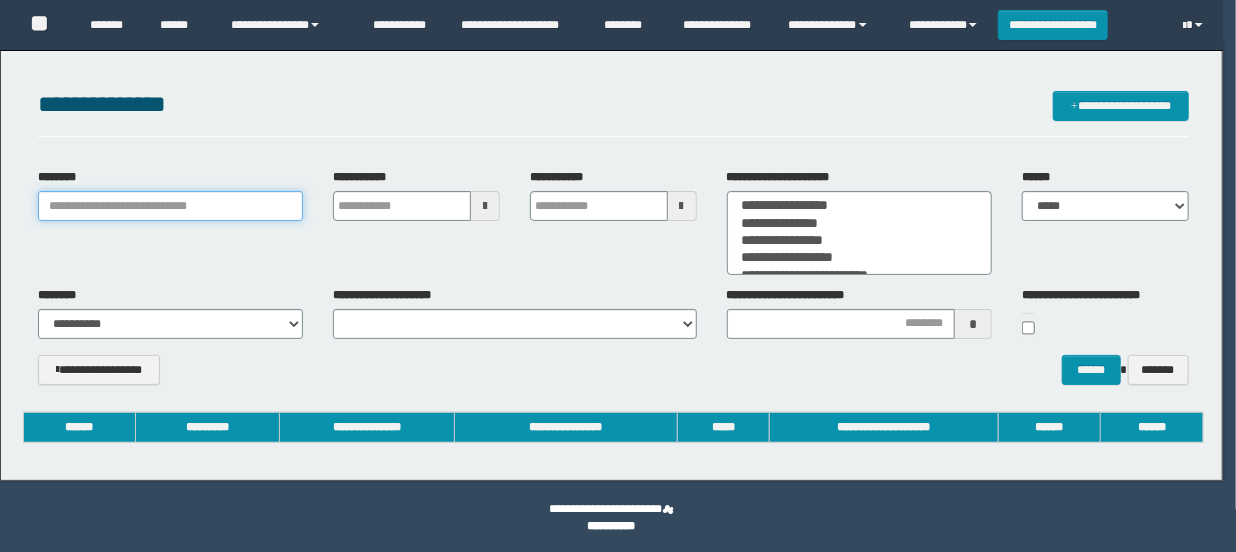 click on "********" at bounding box center [170, 206] 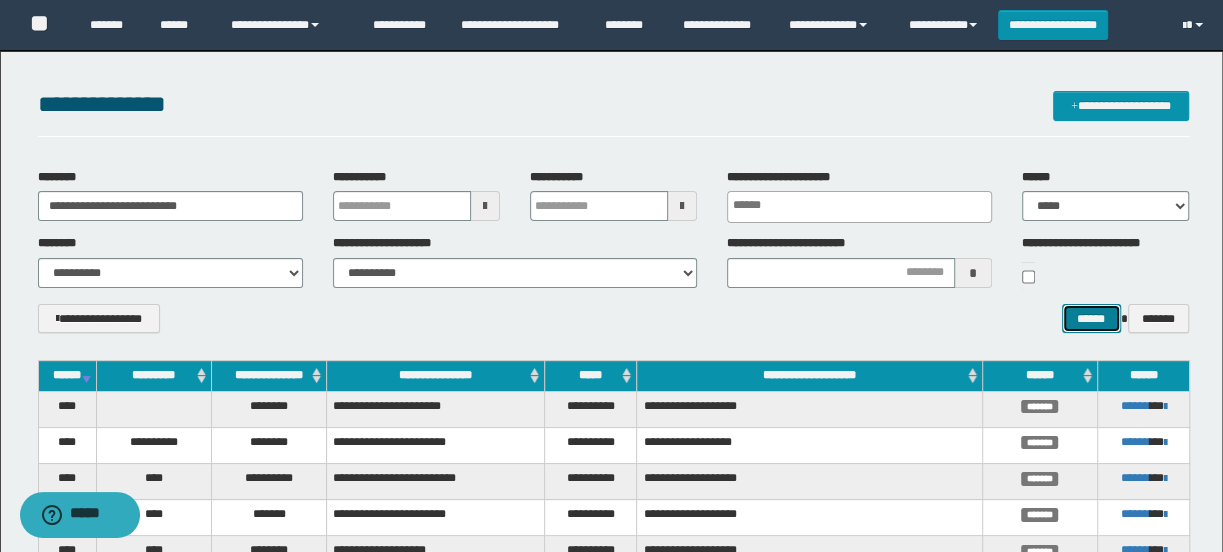 click on "******" at bounding box center (1091, 319) 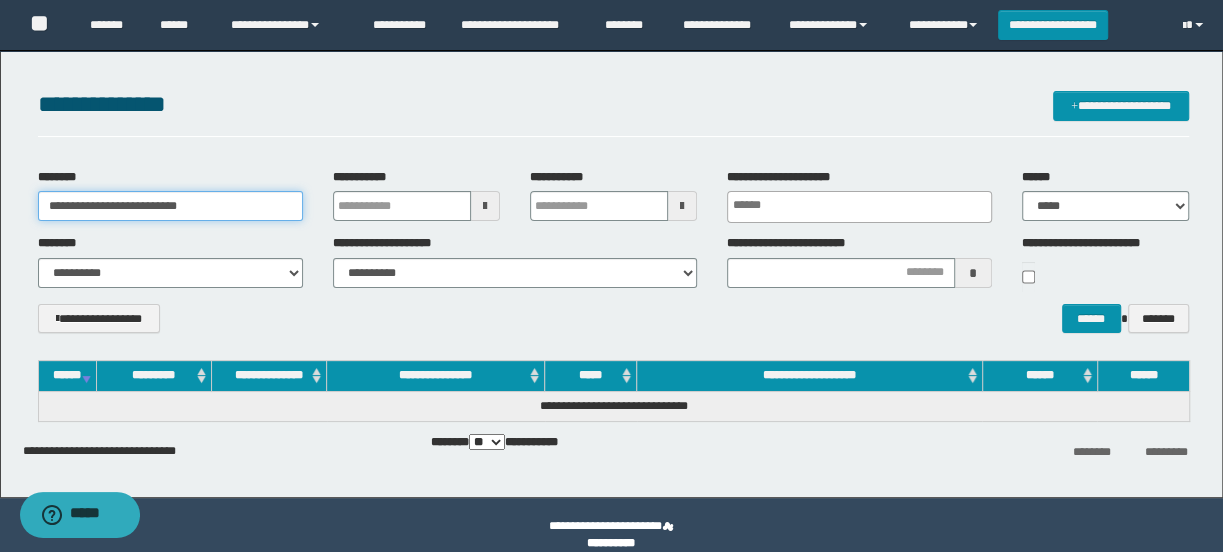 click on "**********" at bounding box center (170, 206) 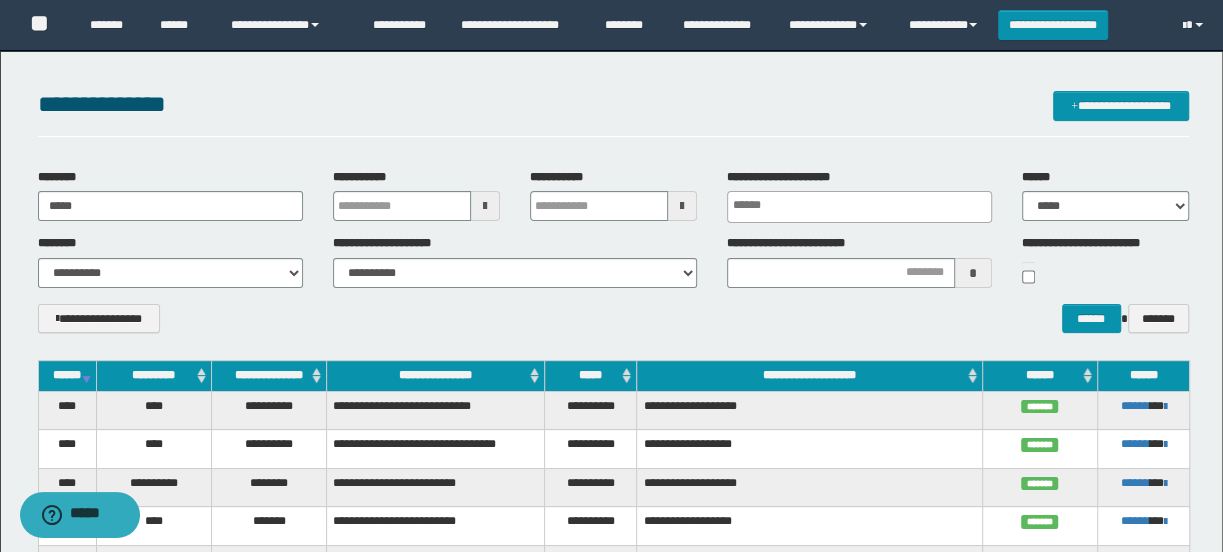 click on "**********" at bounding box center [613, 258] 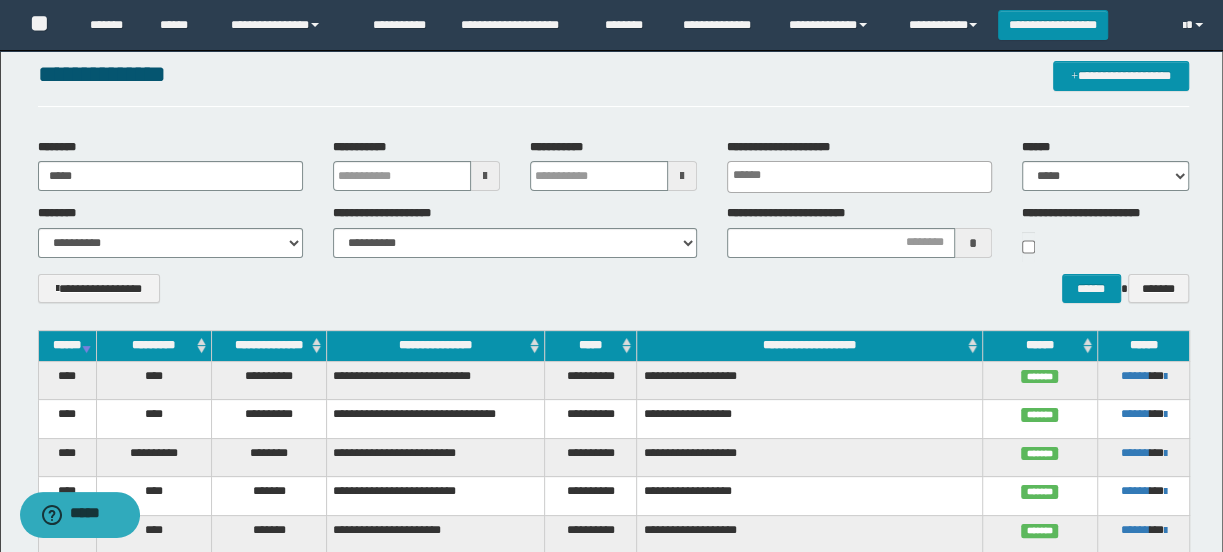 scroll, scrollTop: 0, scrollLeft: 0, axis: both 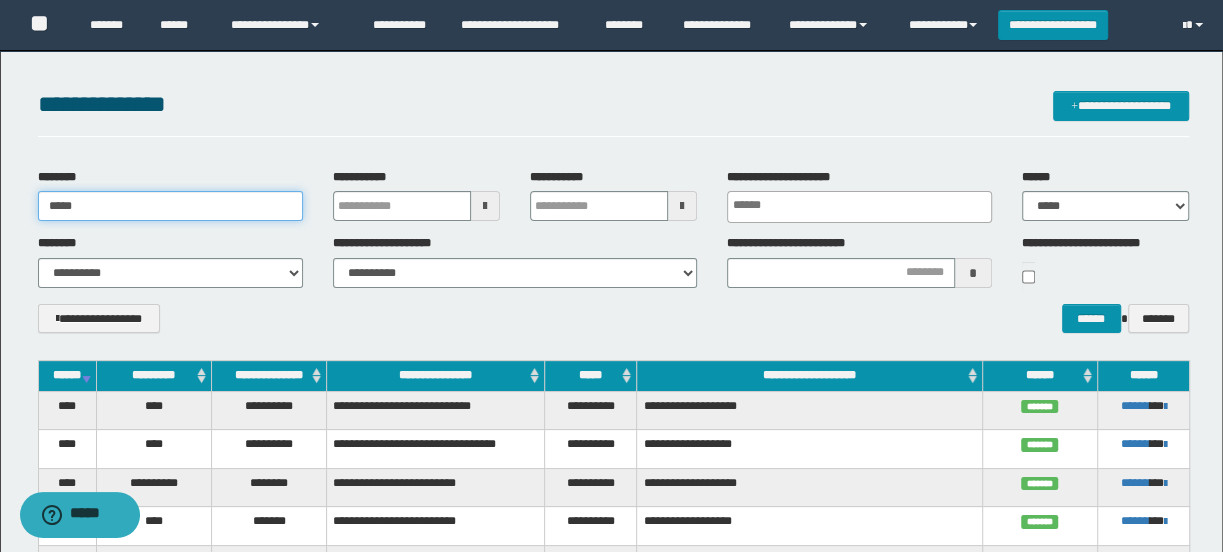 drag, startPoint x: 102, startPoint y: 198, endPoint x: 43, endPoint y: 203, distance: 59.211487 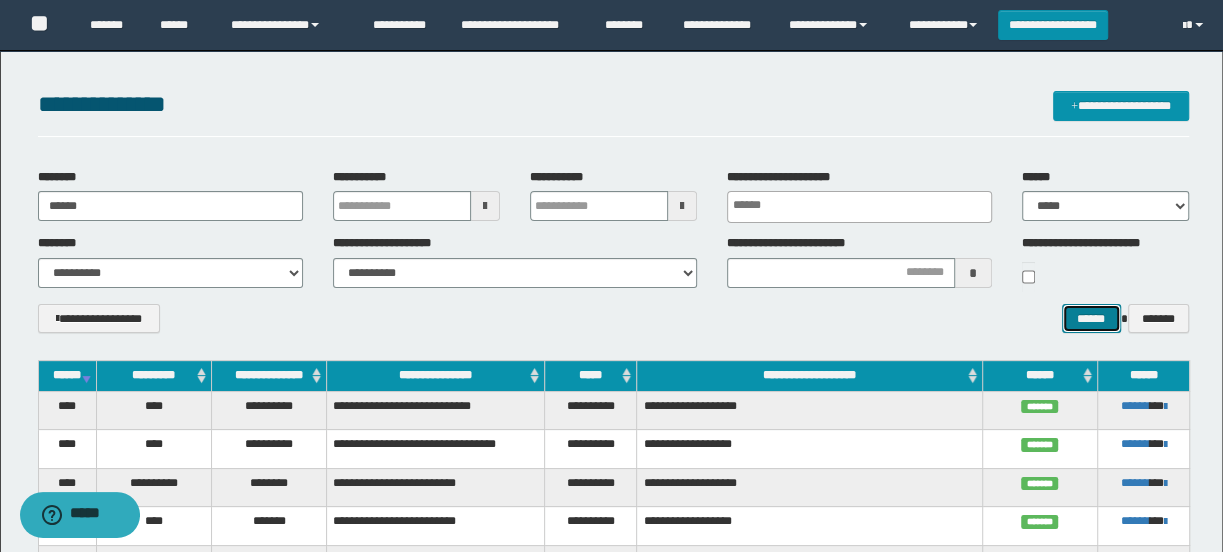 click on "******" at bounding box center (1091, 319) 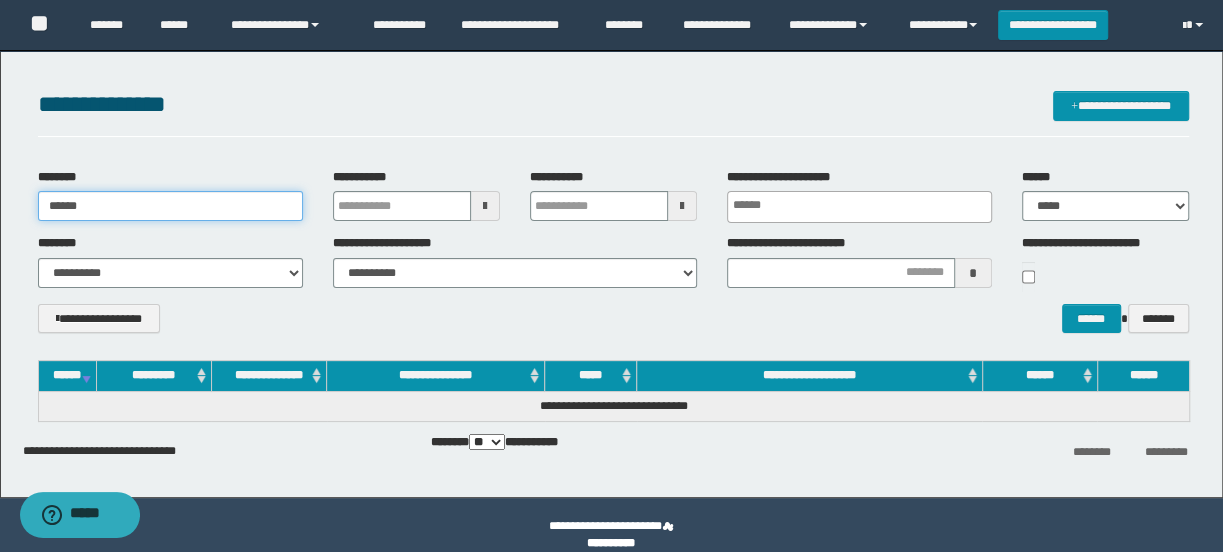 drag, startPoint x: 95, startPoint y: 213, endPoint x: 39, endPoint y: 207, distance: 56.32051 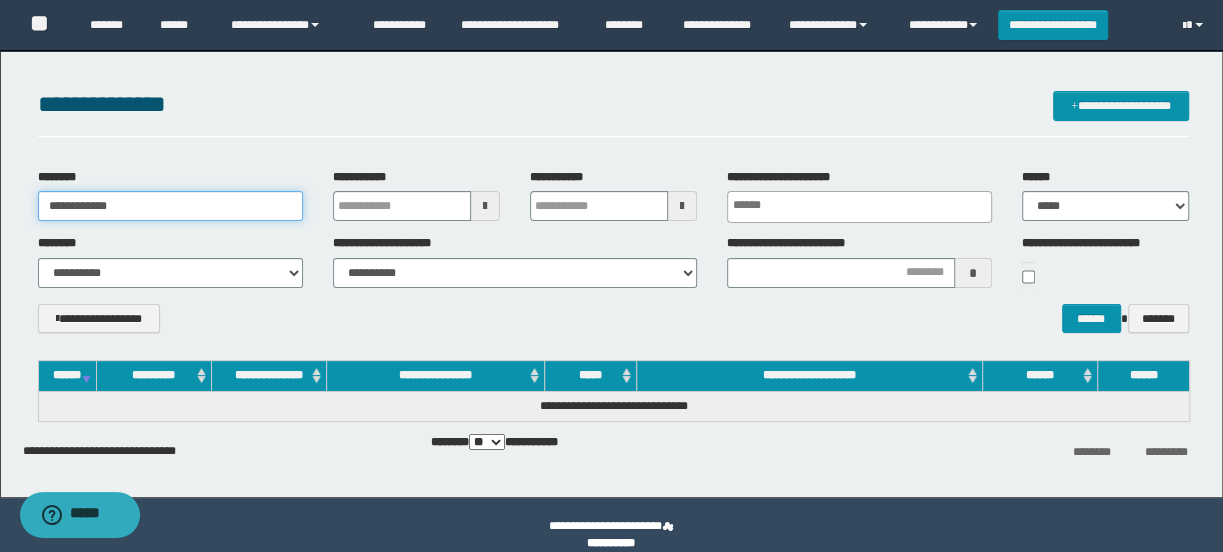 type on "**********" 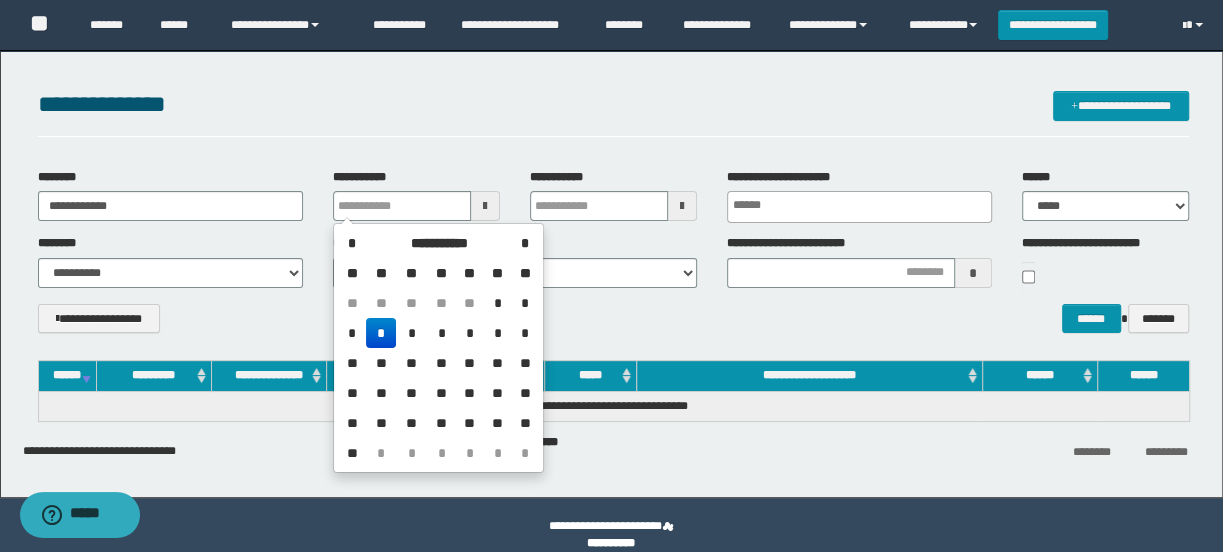 click on "**********" at bounding box center (613, 114) 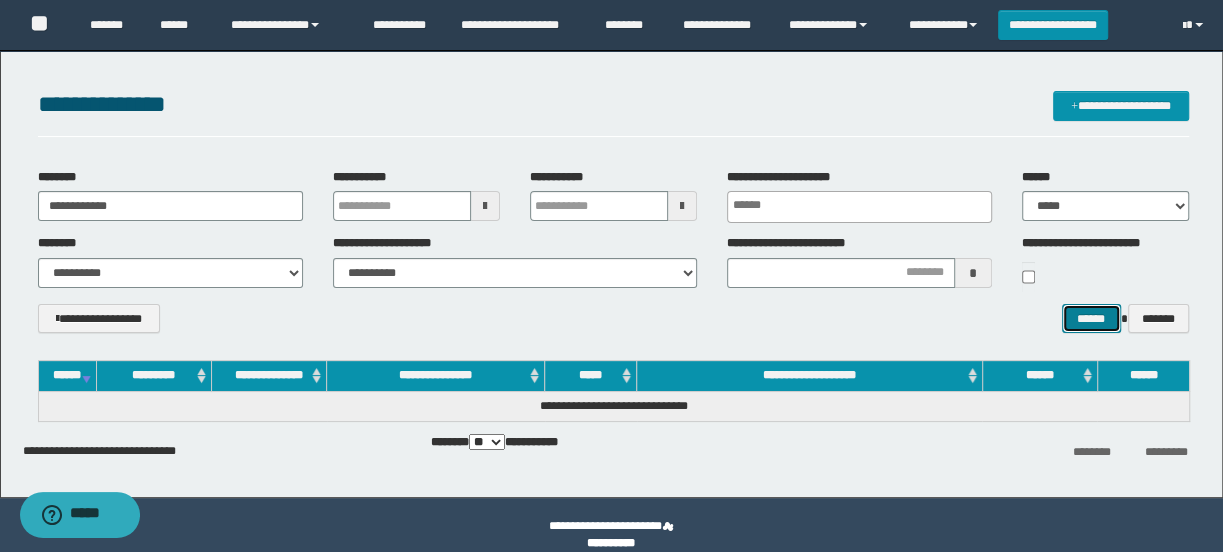 click on "******" at bounding box center [1091, 319] 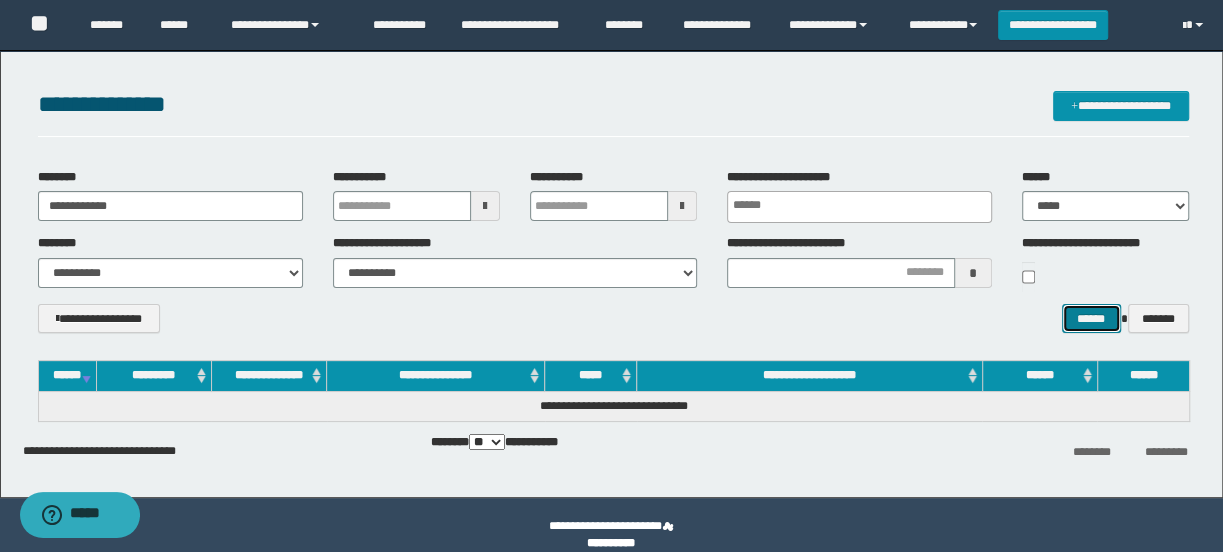 click on "******" at bounding box center (1091, 319) 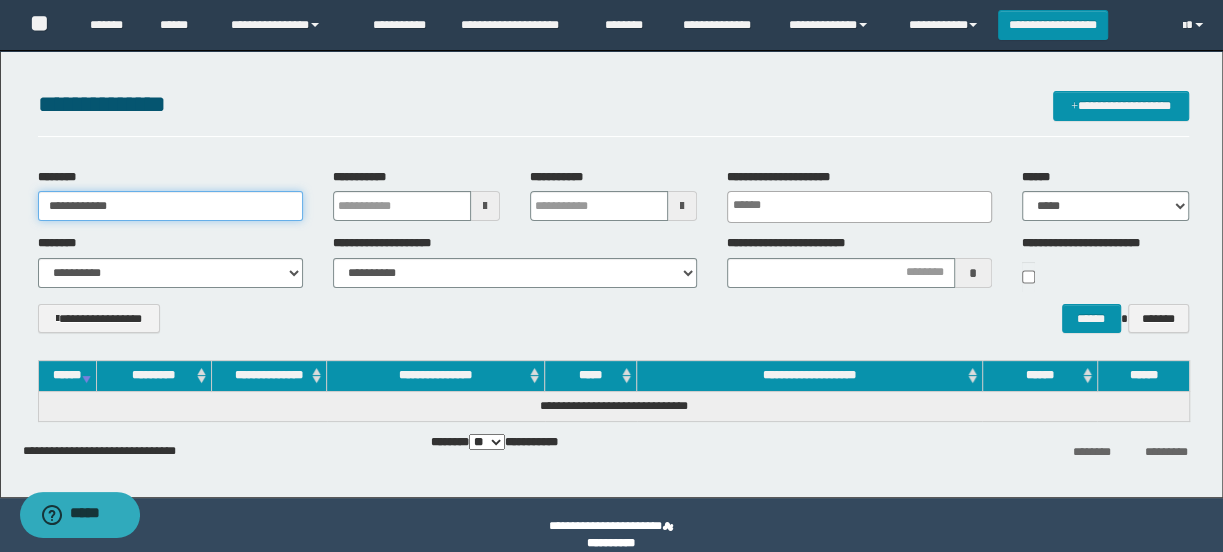 click on "**********" at bounding box center (170, 206) 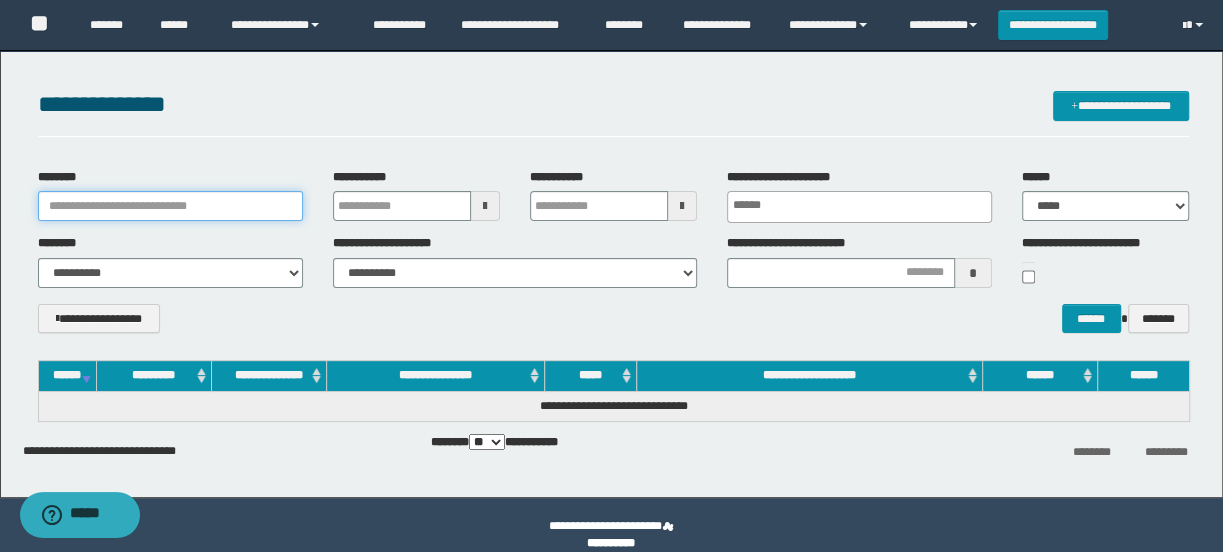 paste on "**********" 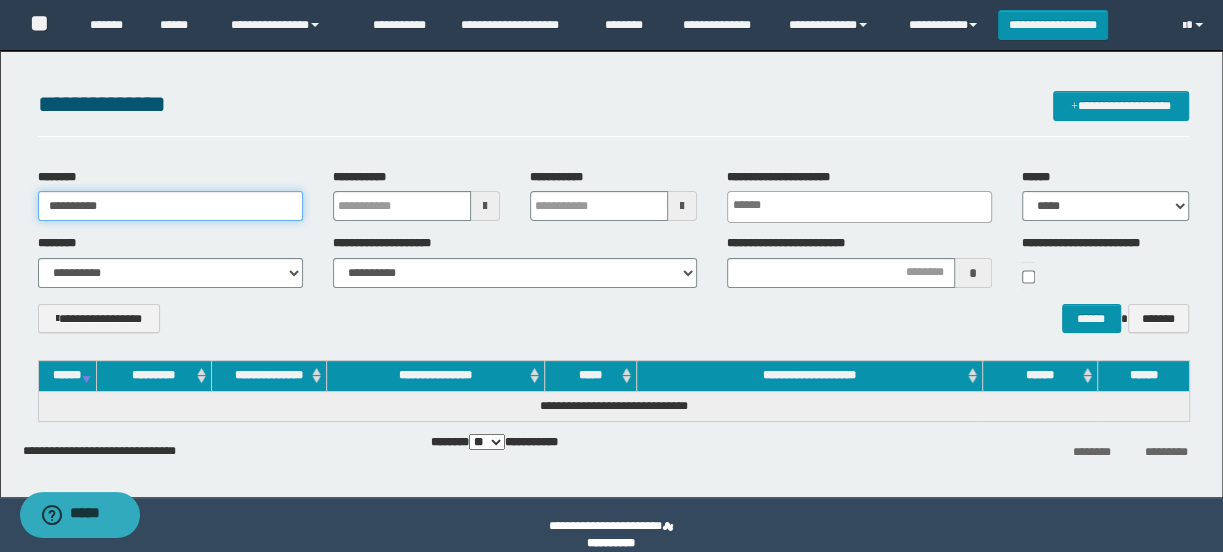type on "**********" 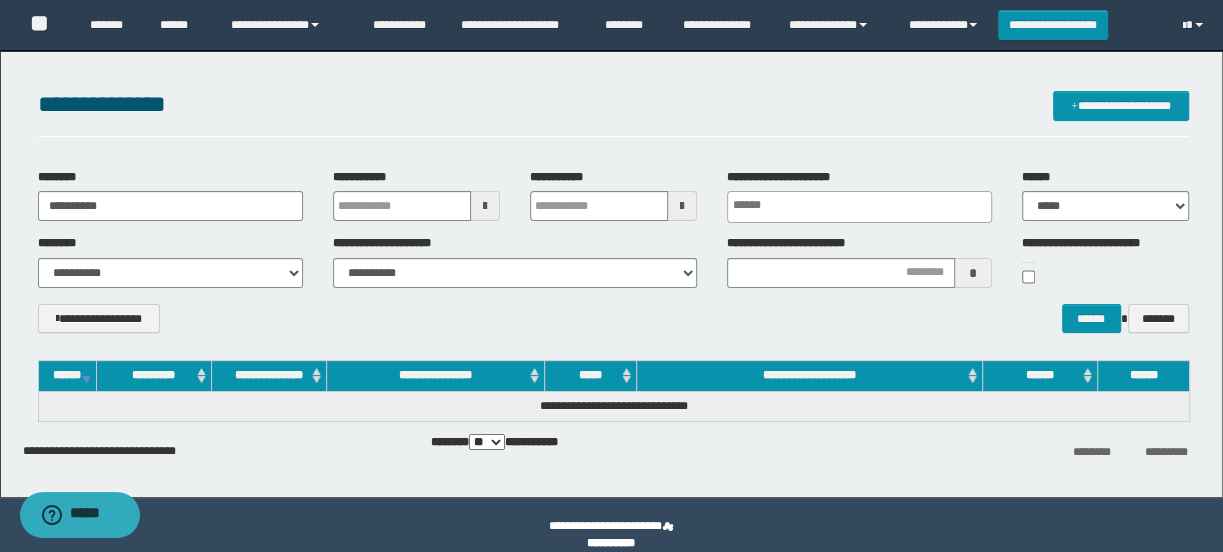 click on "**********" at bounding box center [613, 104] 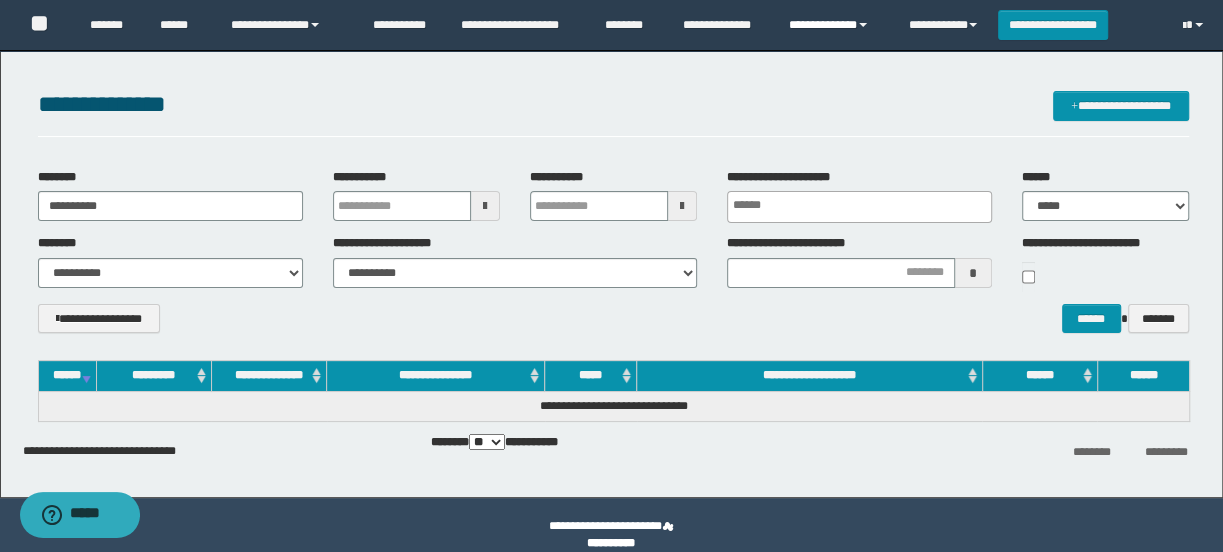 click on "**********" at bounding box center [834, 25] 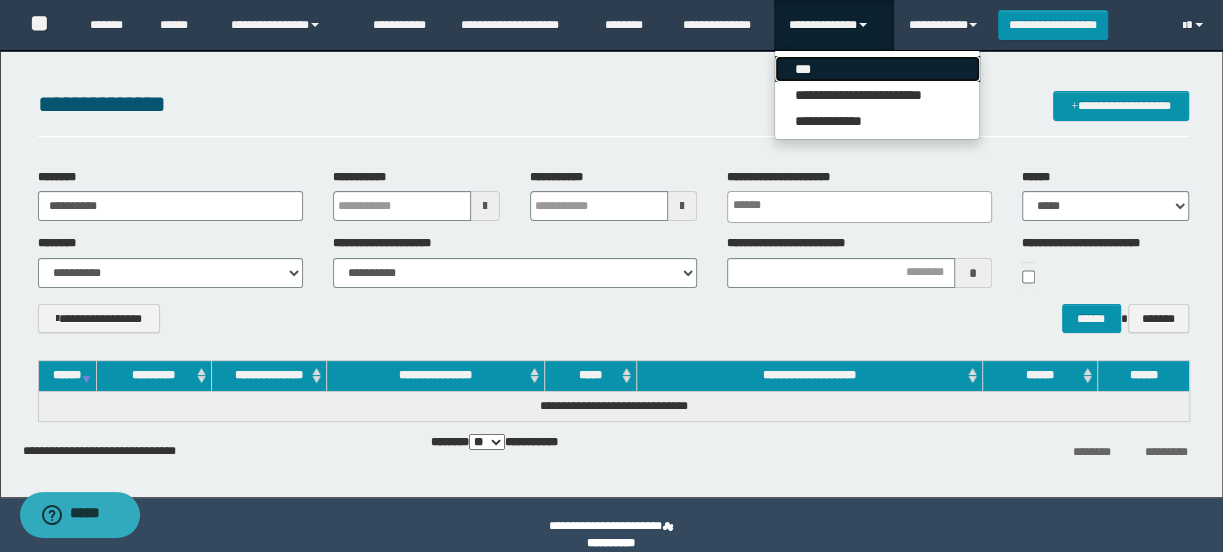 click on "***" at bounding box center [877, 69] 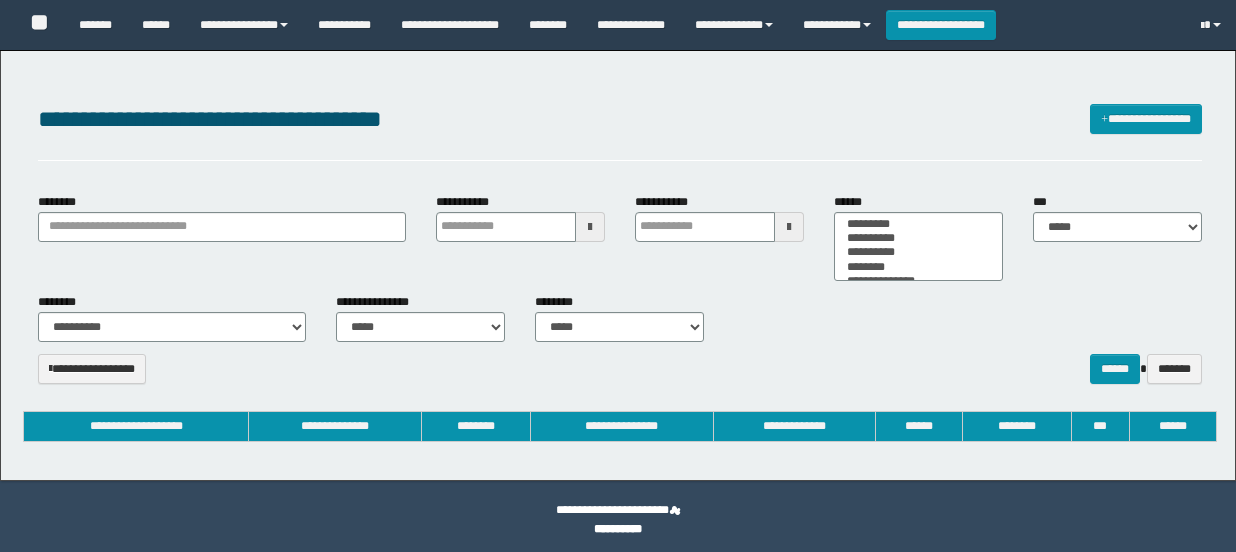 select 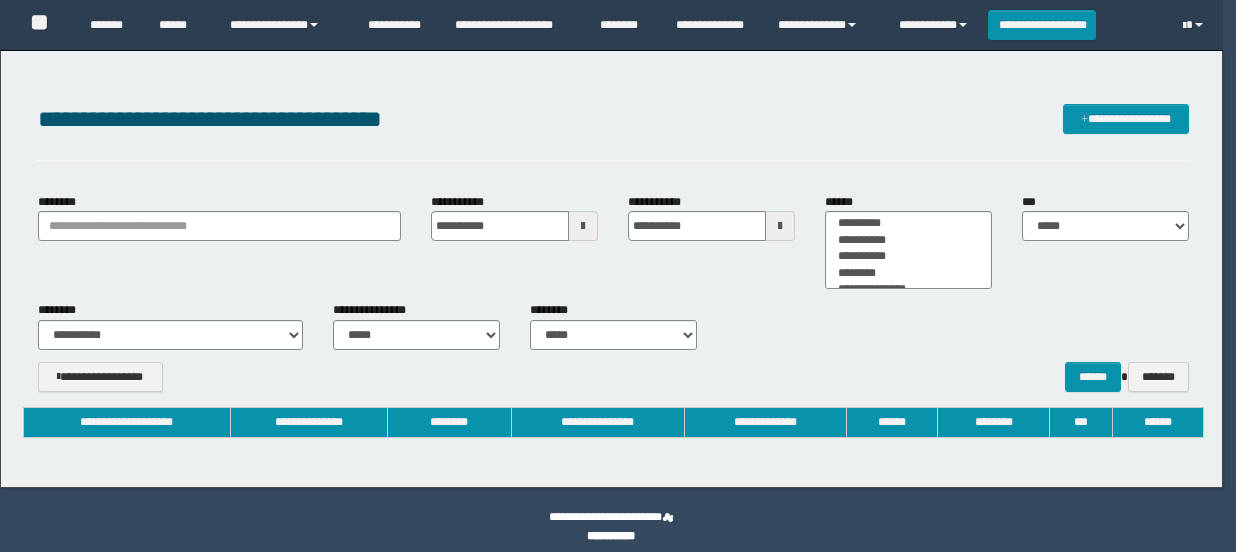 scroll, scrollTop: 0, scrollLeft: 0, axis: both 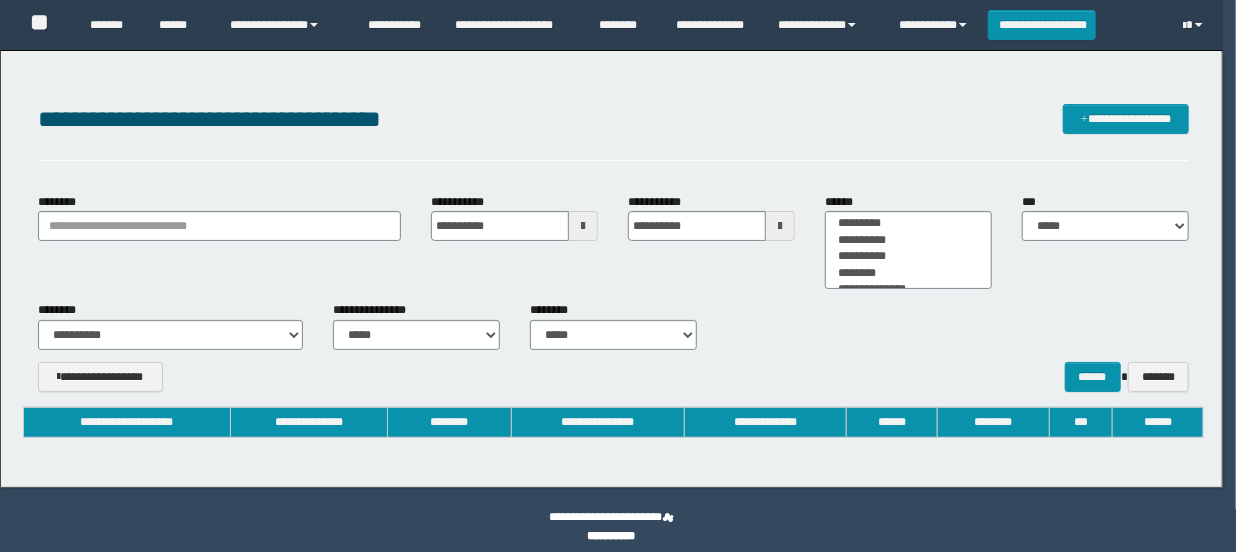 type 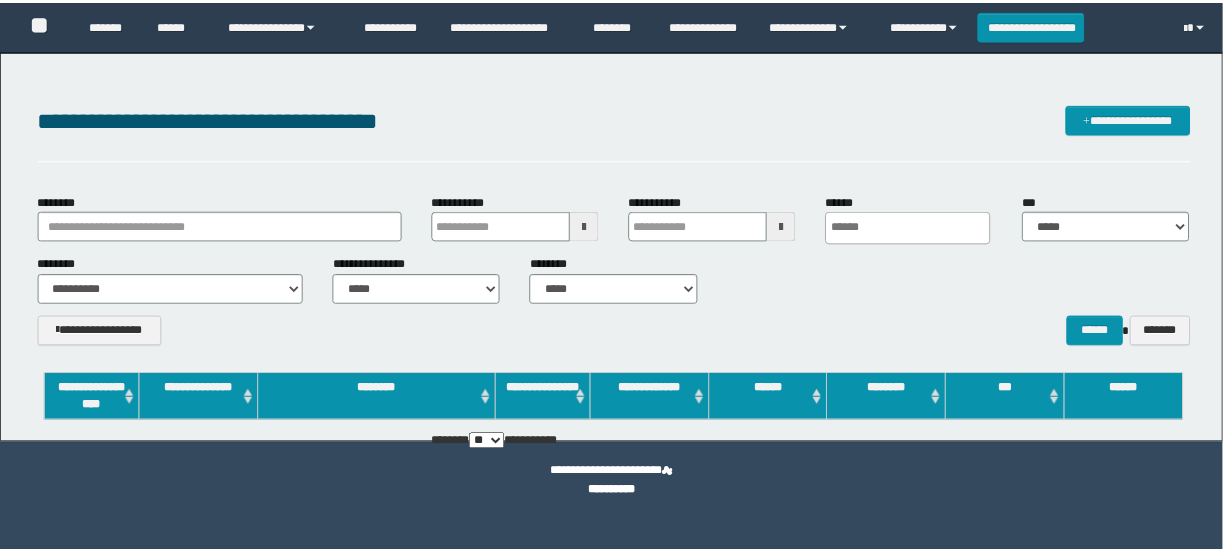 scroll, scrollTop: 0, scrollLeft: 0, axis: both 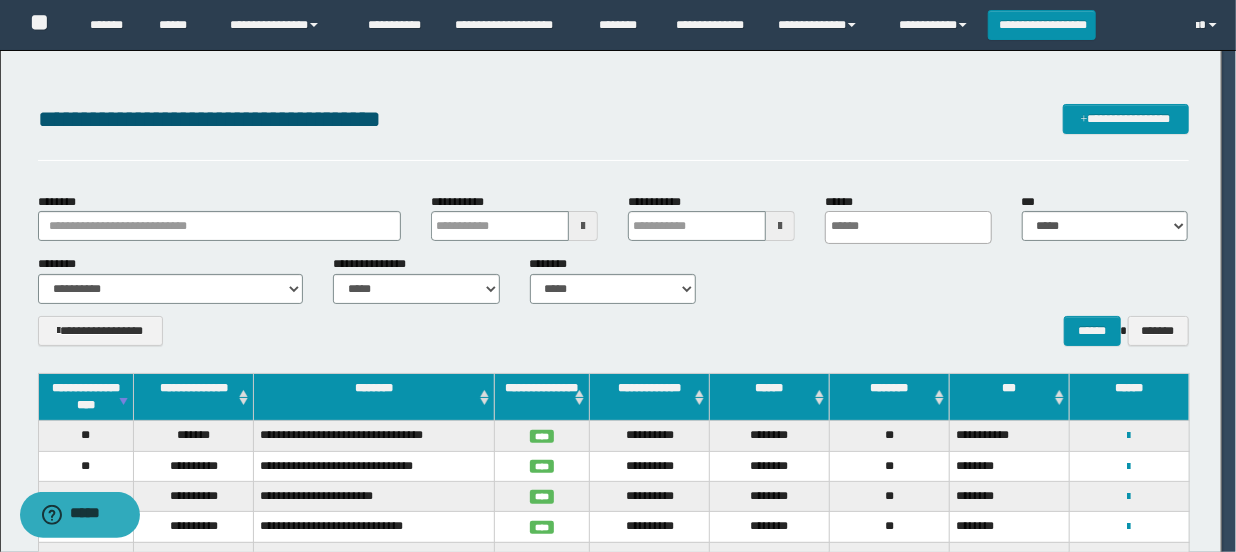 click on "**********" at bounding box center [618, 276] 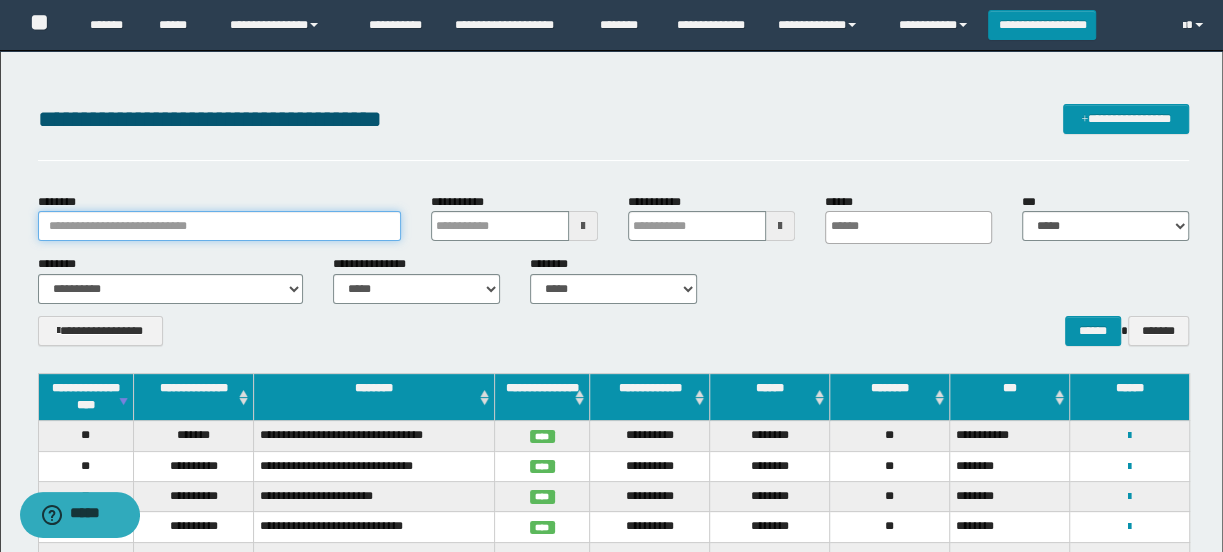 click on "********" at bounding box center (220, 226) 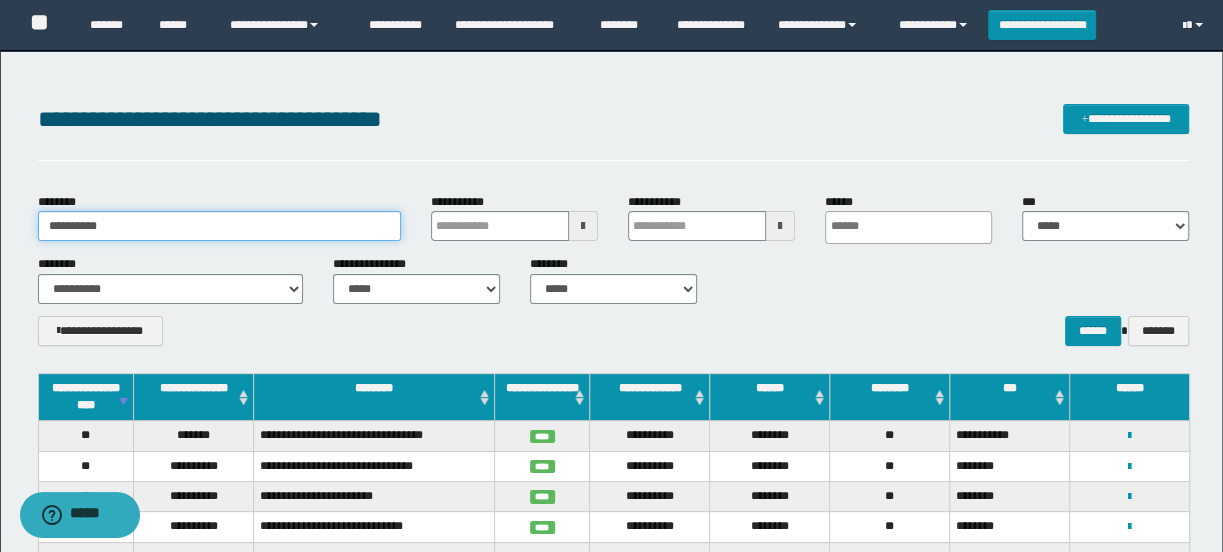 type 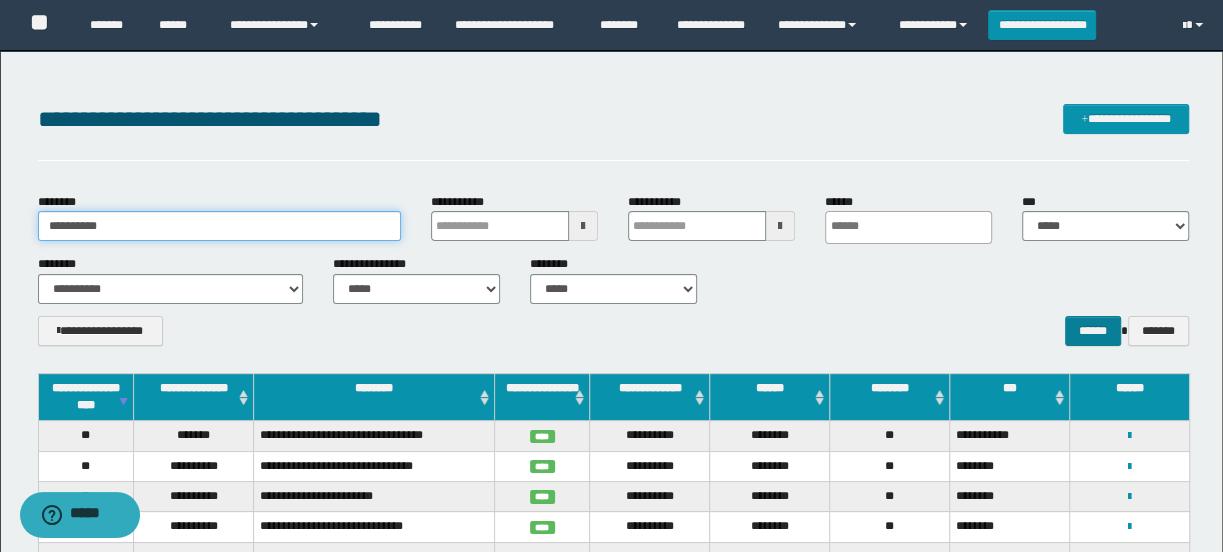 type on "**********" 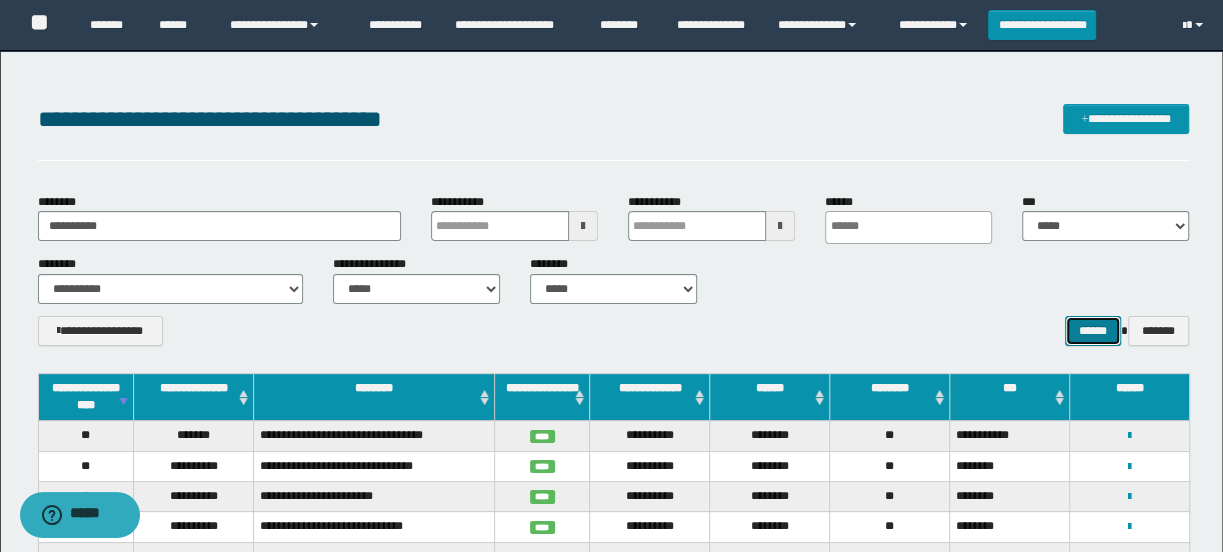click on "******" at bounding box center [1093, 331] 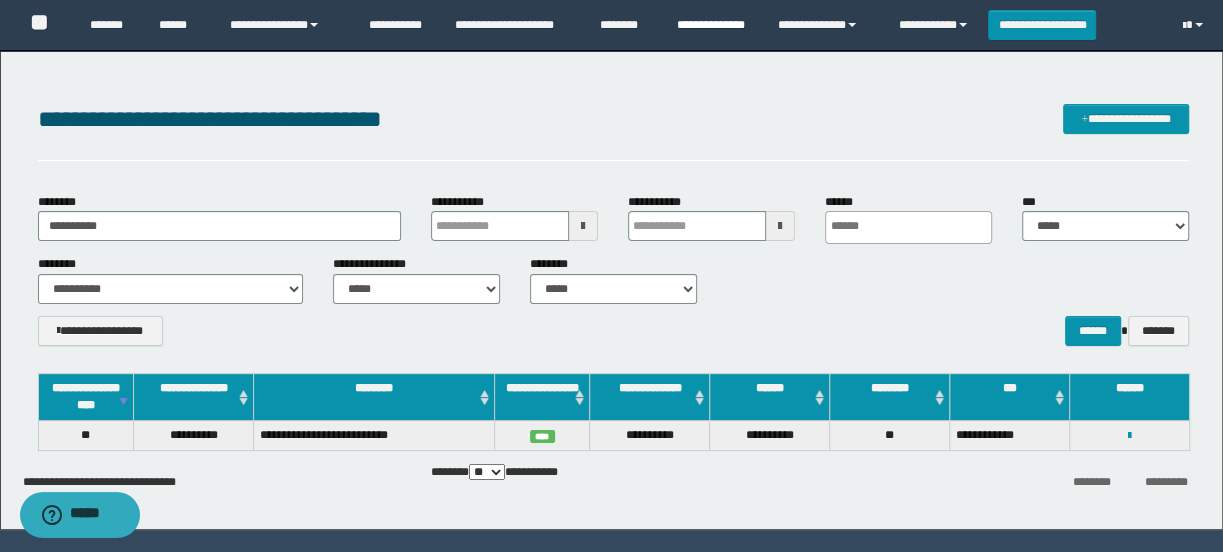 click on "**********" at bounding box center [711, 25] 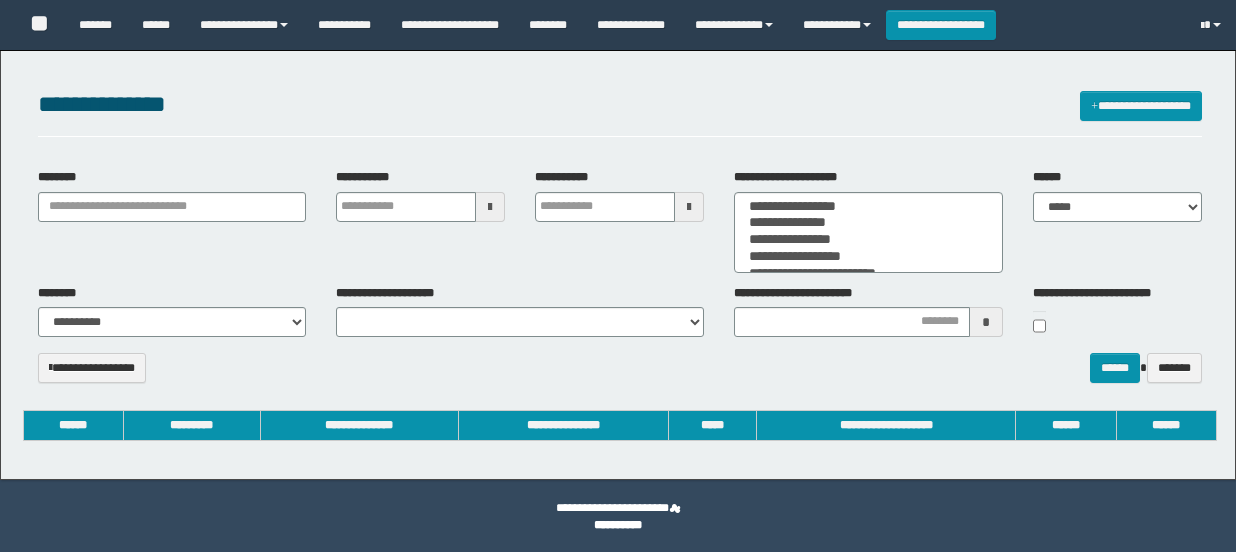 select 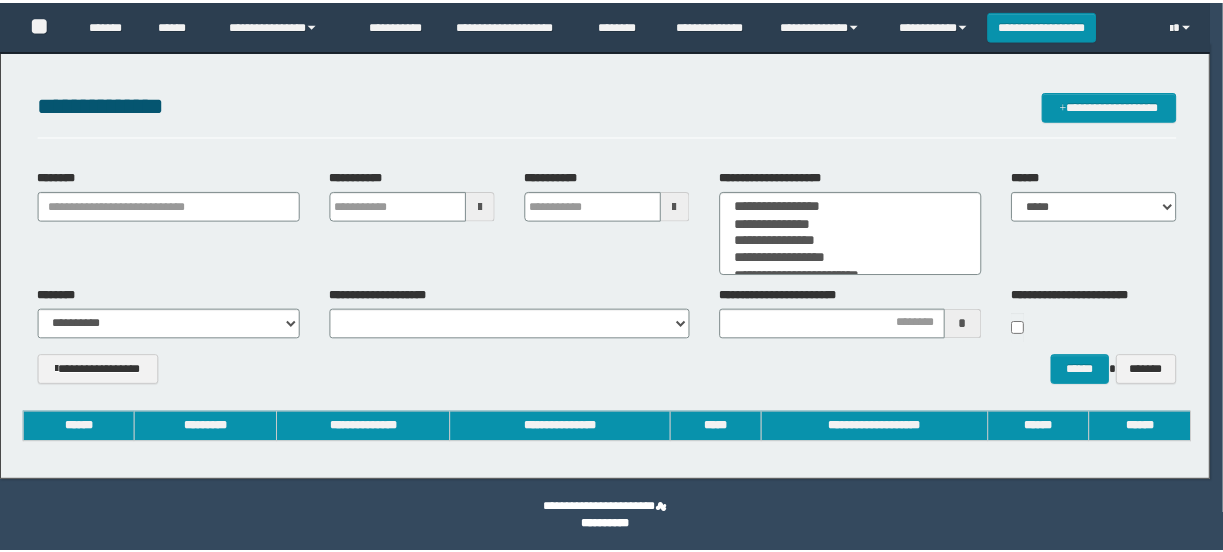 scroll, scrollTop: 0, scrollLeft: 0, axis: both 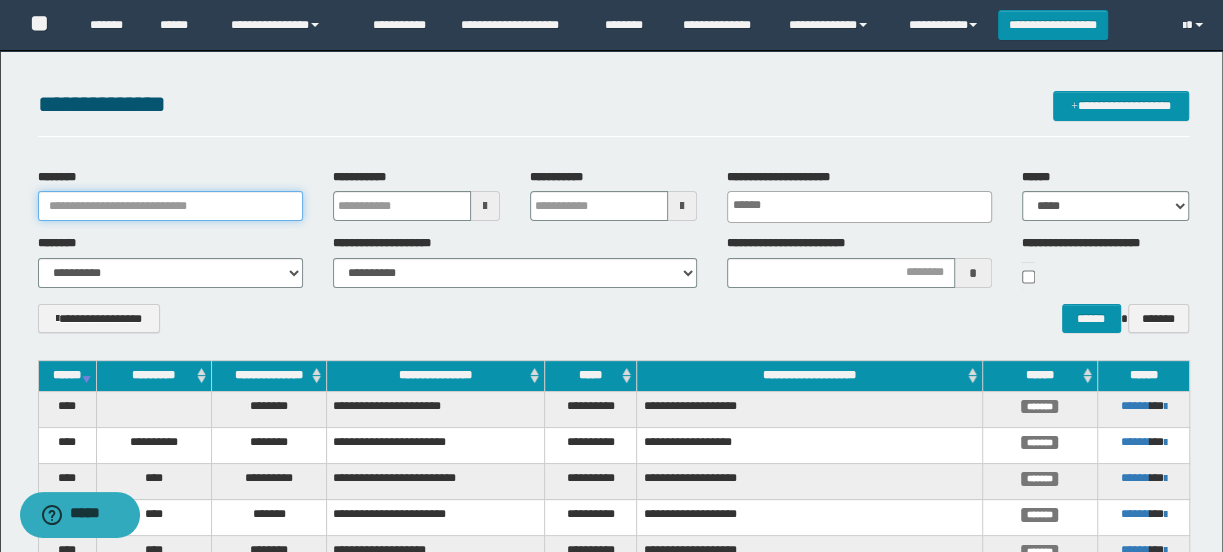 click on "********" at bounding box center [170, 206] 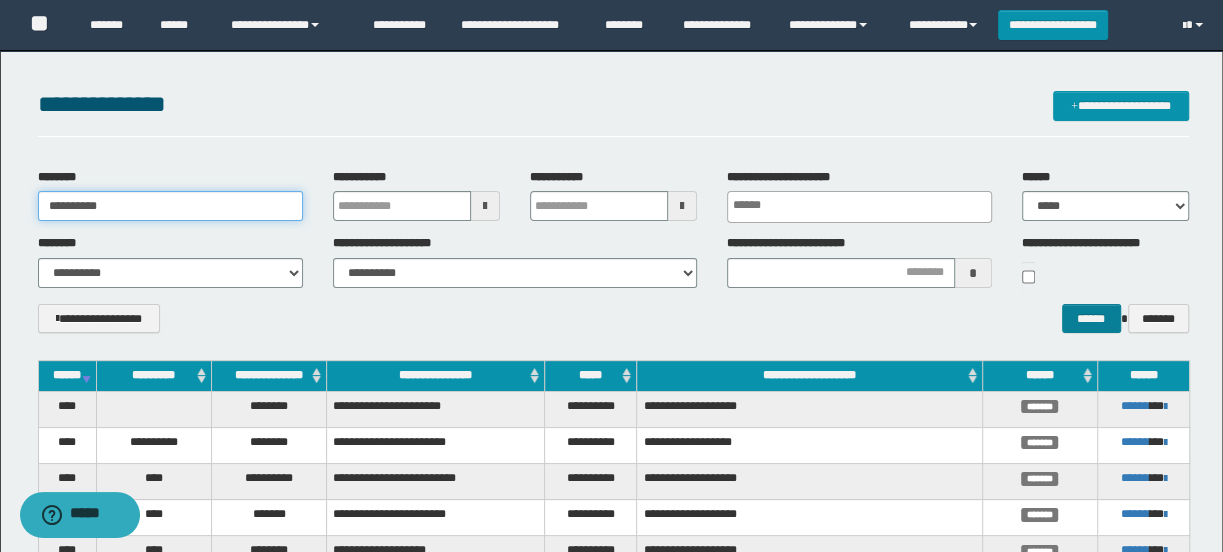 type on "**********" 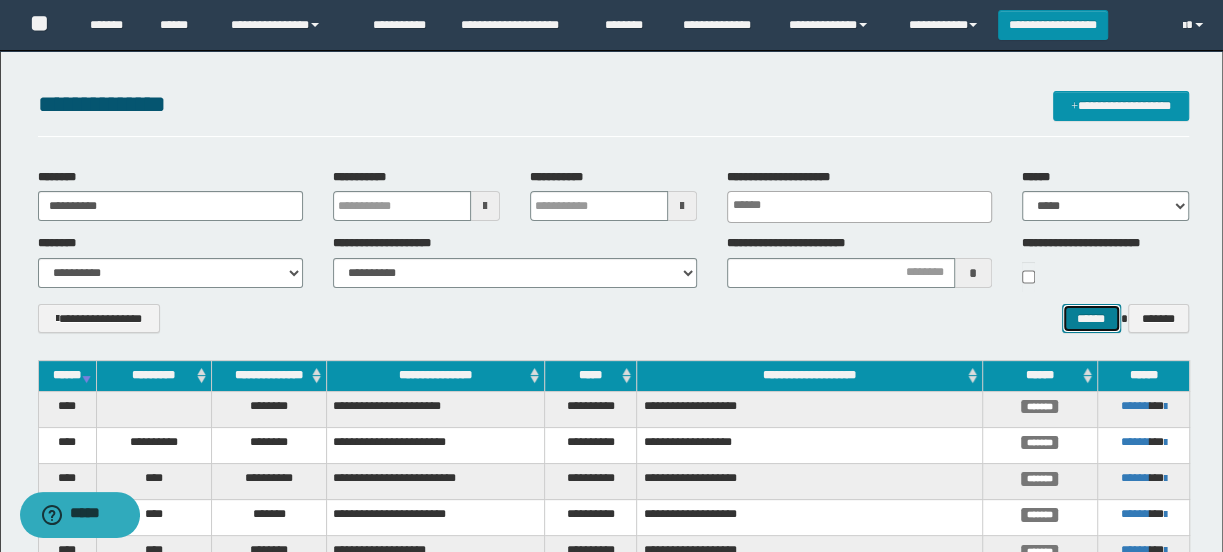click on "******" at bounding box center [1091, 319] 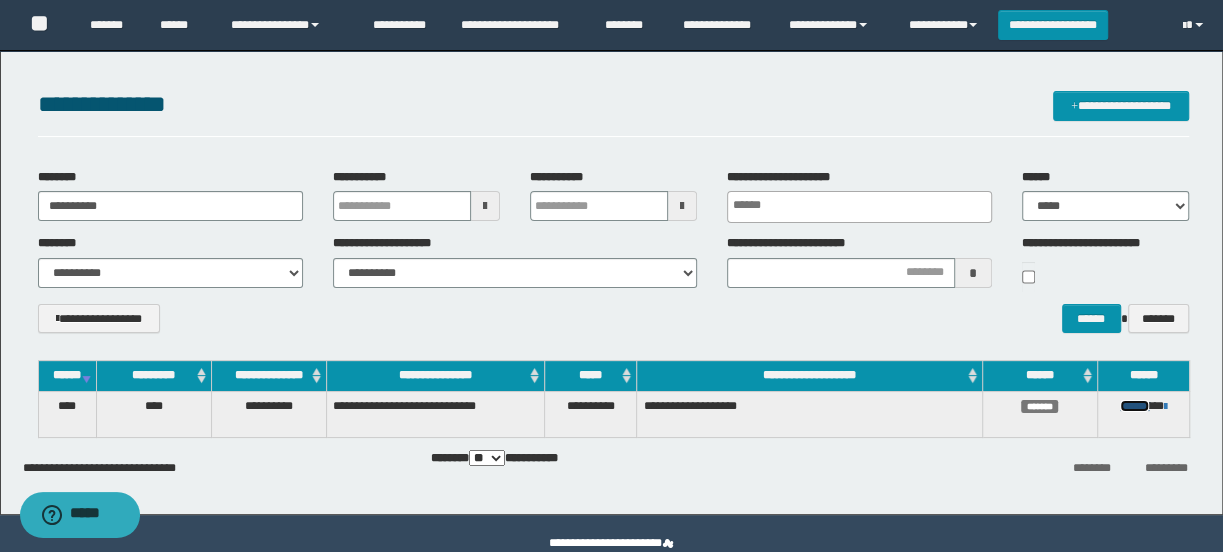 click on "******" at bounding box center (1134, 406) 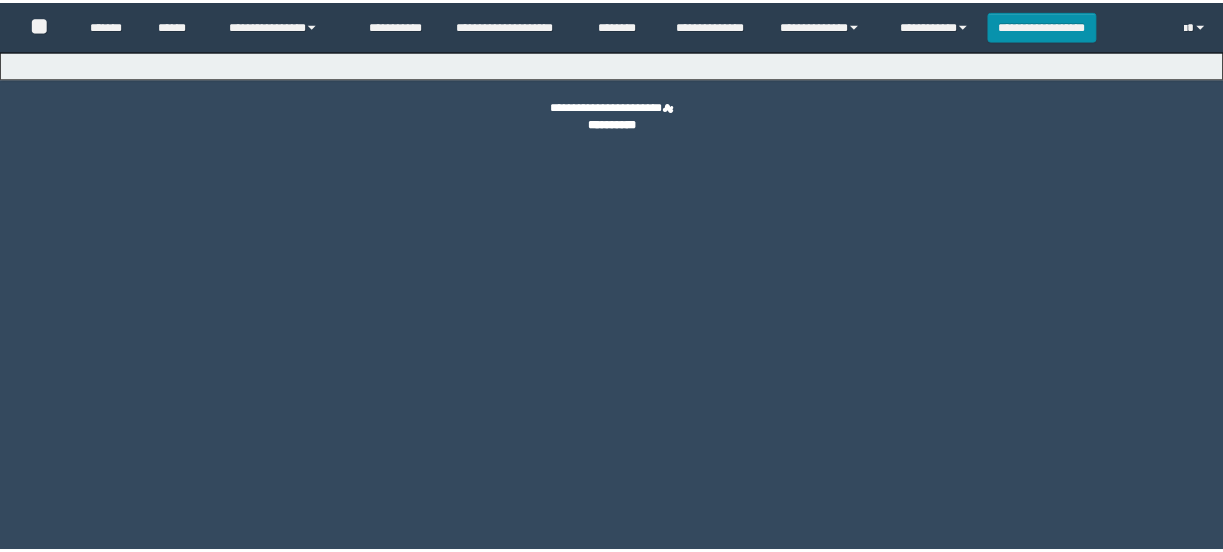 scroll, scrollTop: 0, scrollLeft: 0, axis: both 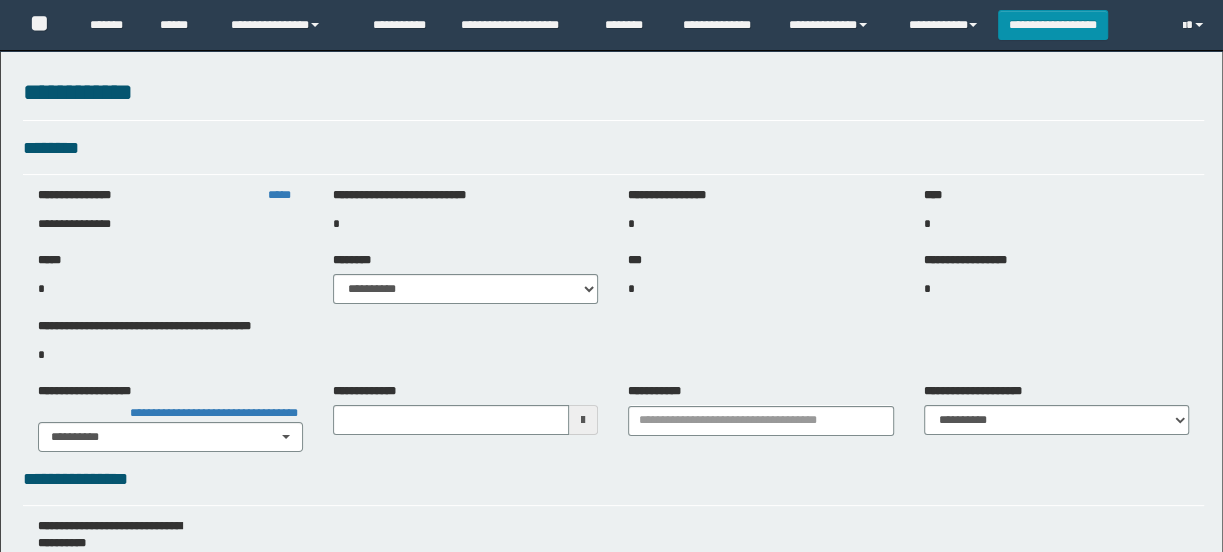 type on "**********" 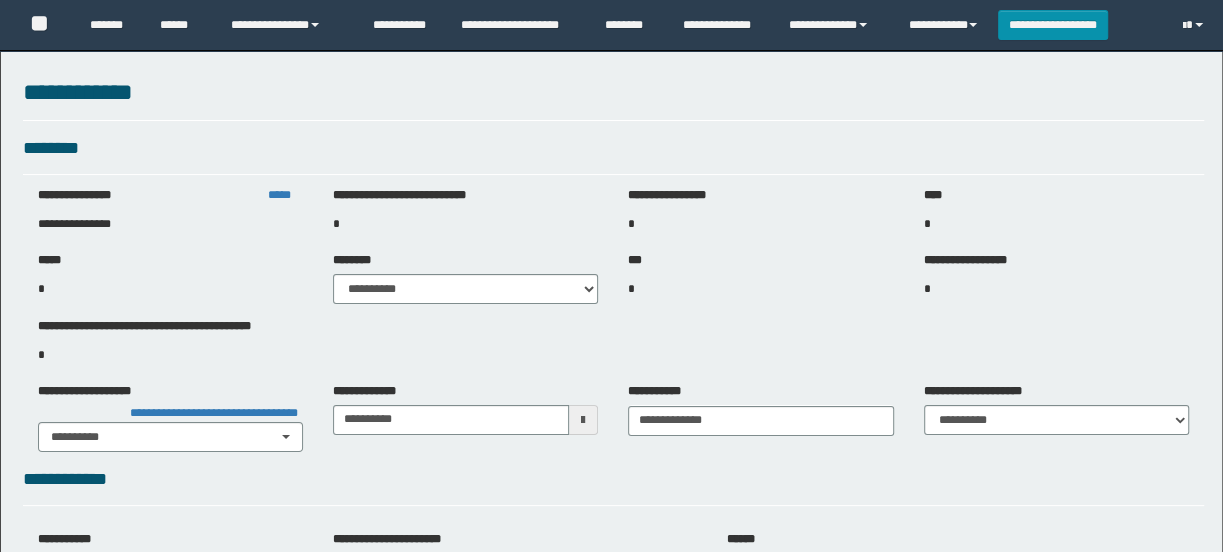 scroll, scrollTop: 0, scrollLeft: 0, axis: both 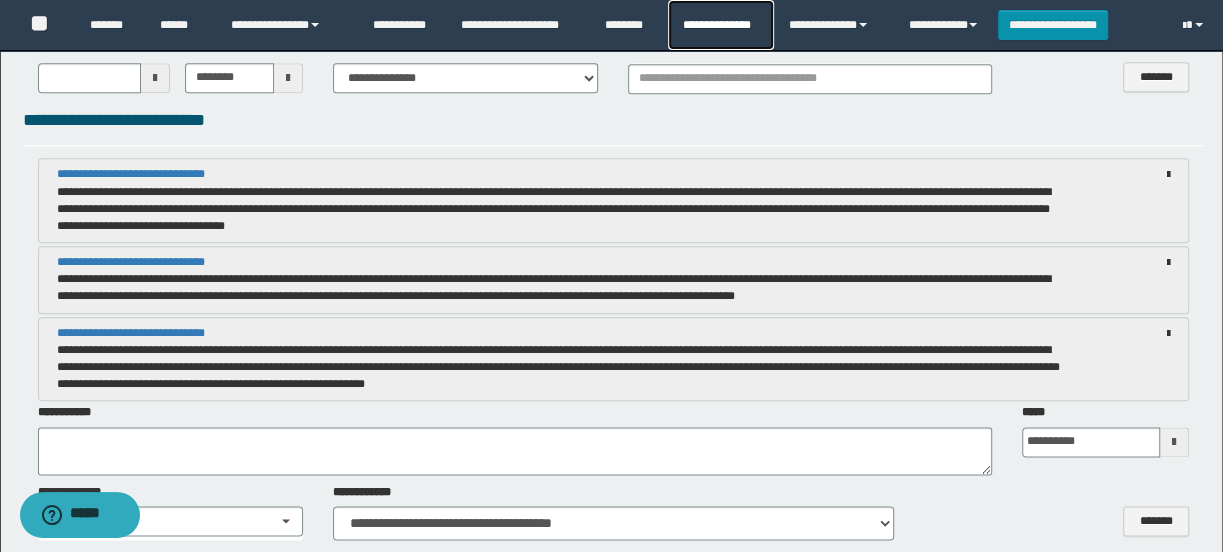 click on "**********" at bounding box center (720, 25) 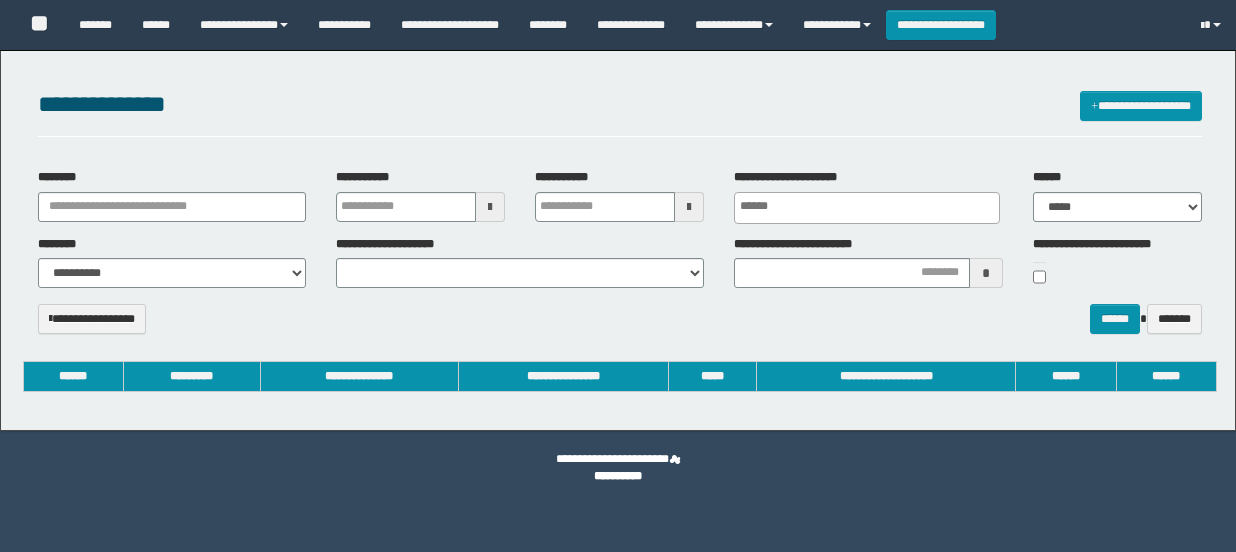select 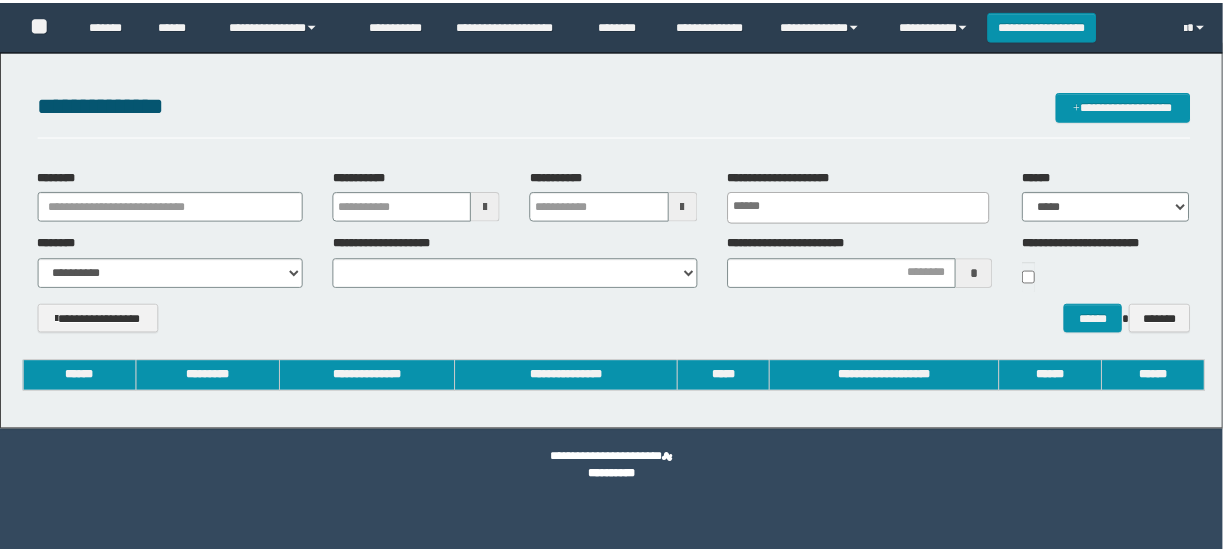 scroll, scrollTop: 0, scrollLeft: 0, axis: both 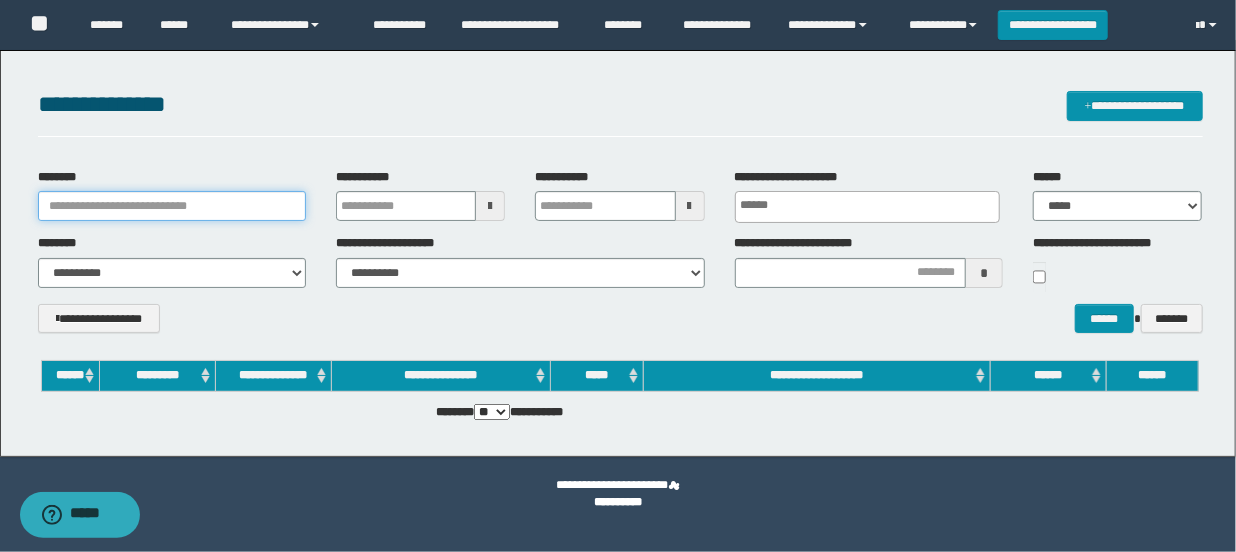 click on "********" at bounding box center [172, 206] 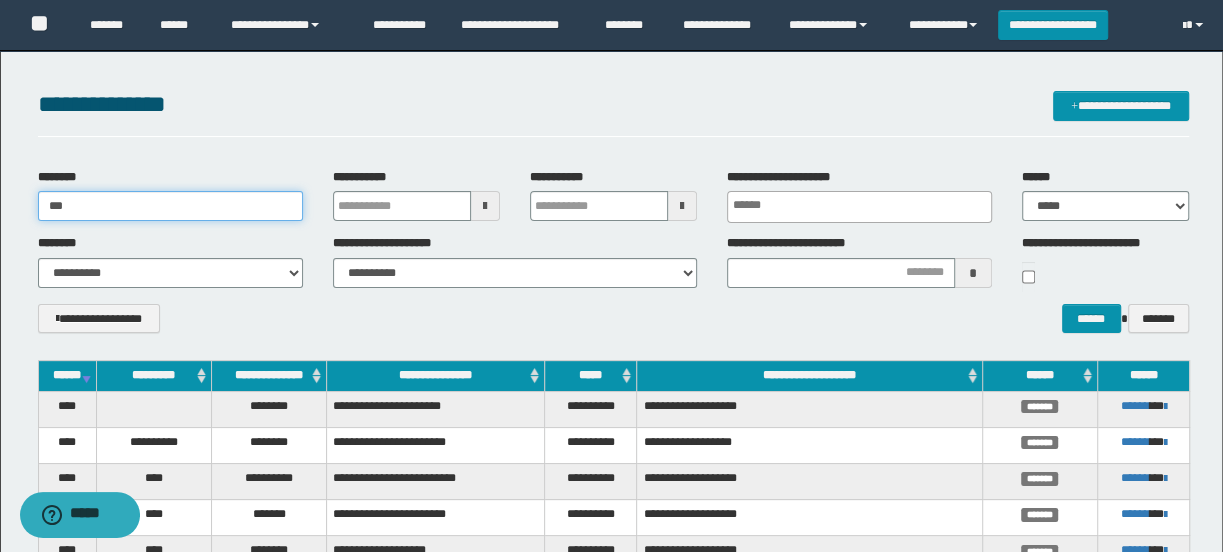 type on "**********" 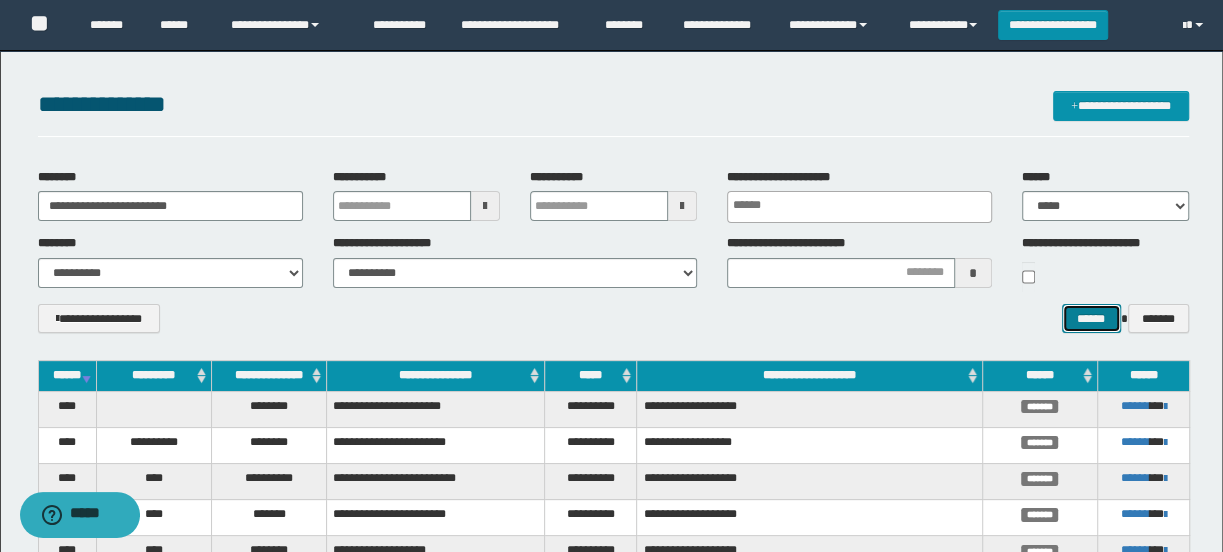 click on "******" at bounding box center (1091, 319) 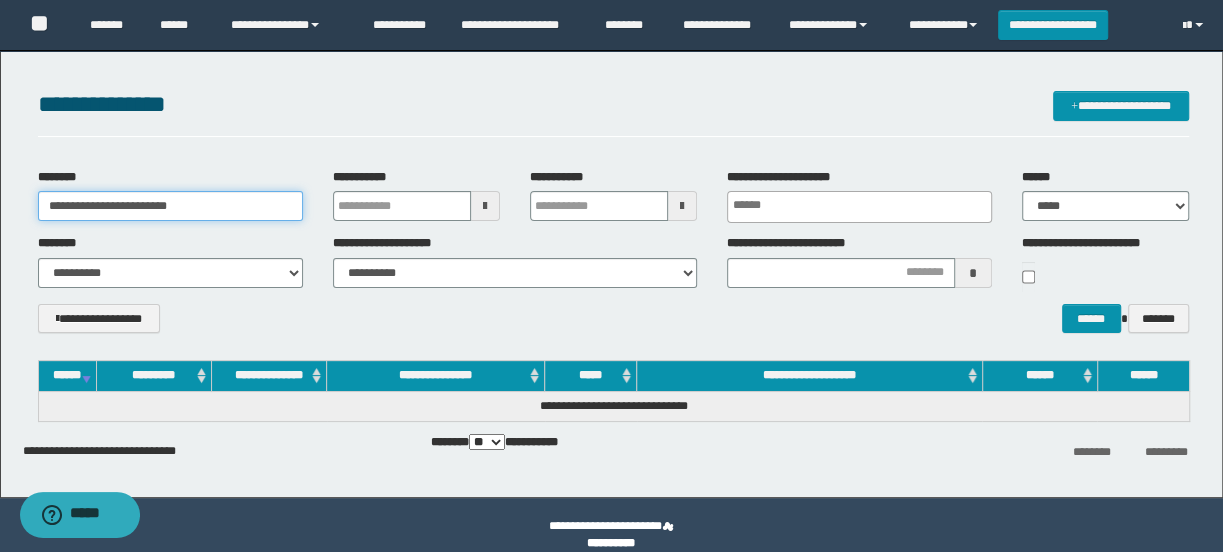 click on "**********" at bounding box center (170, 206) 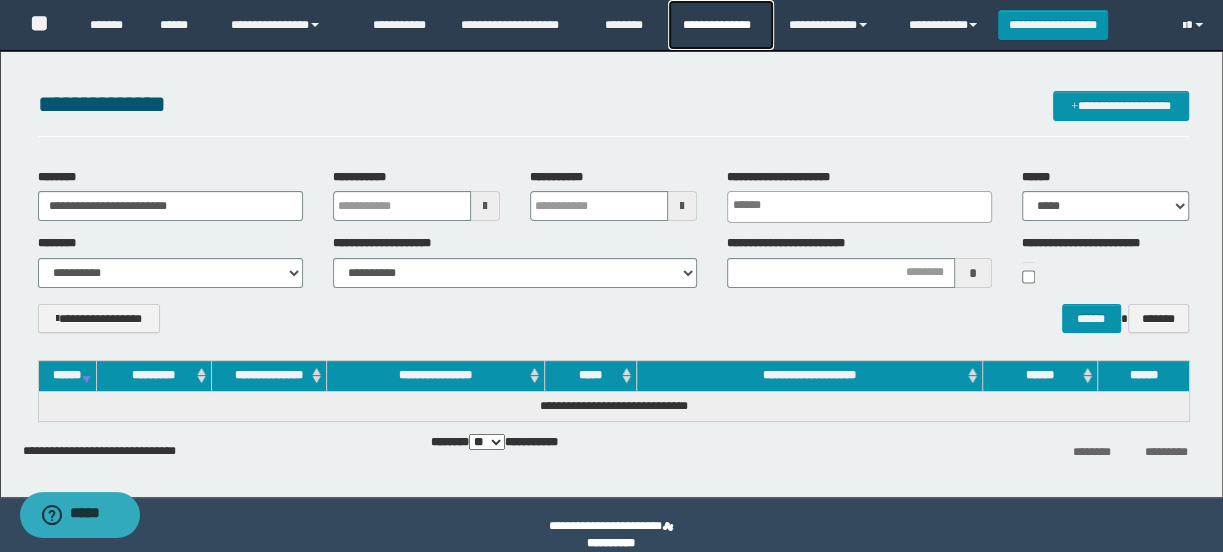 click on "**********" at bounding box center [720, 25] 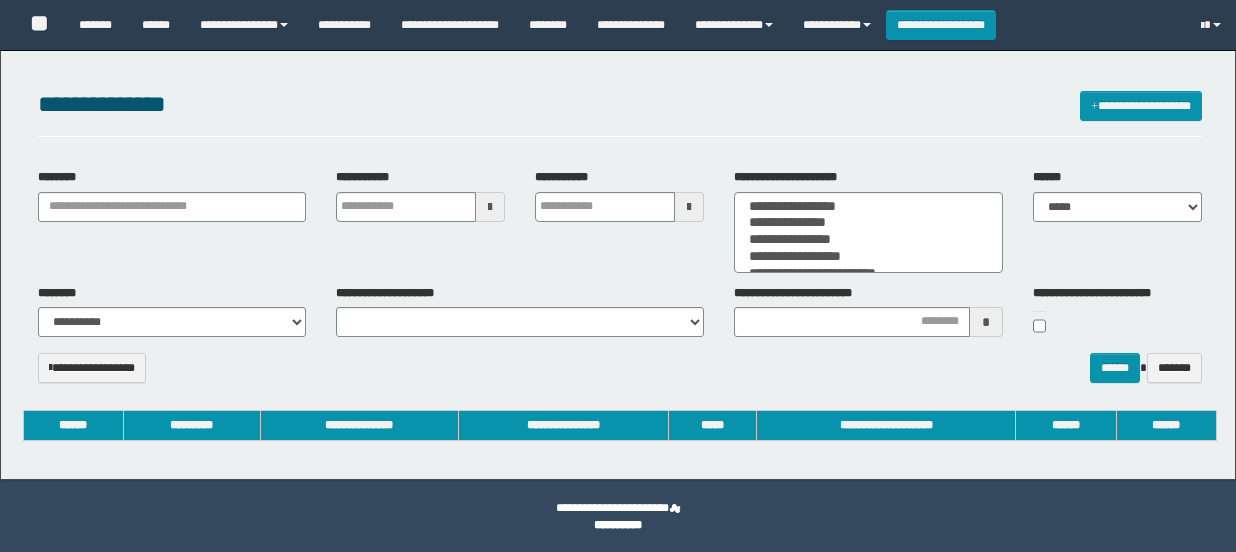 select 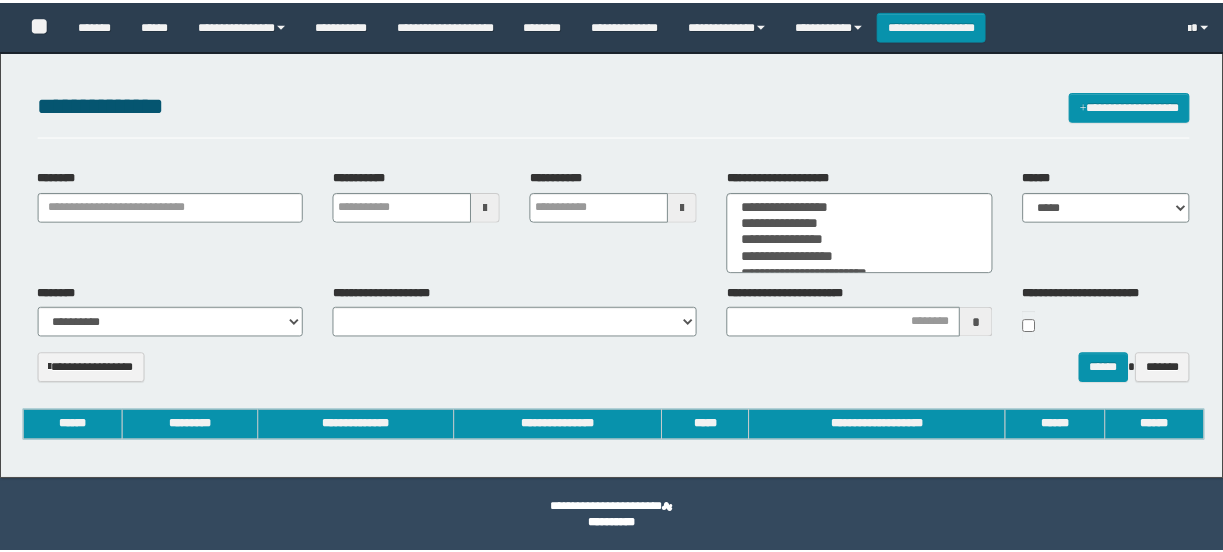 scroll, scrollTop: 0, scrollLeft: 0, axis: both 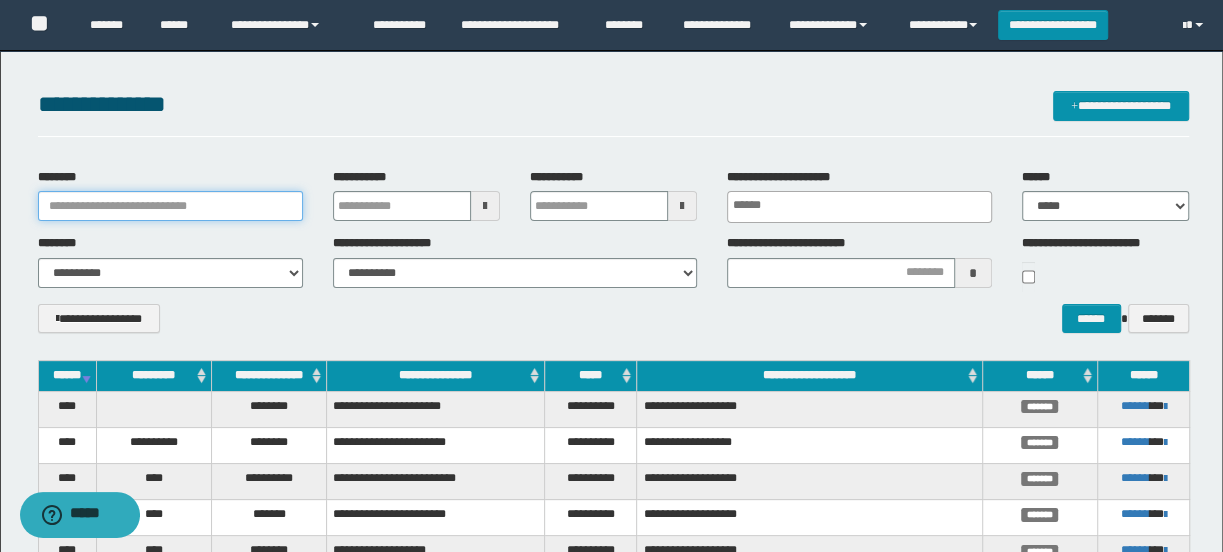 click on "********" at bounding box center (170, 206) 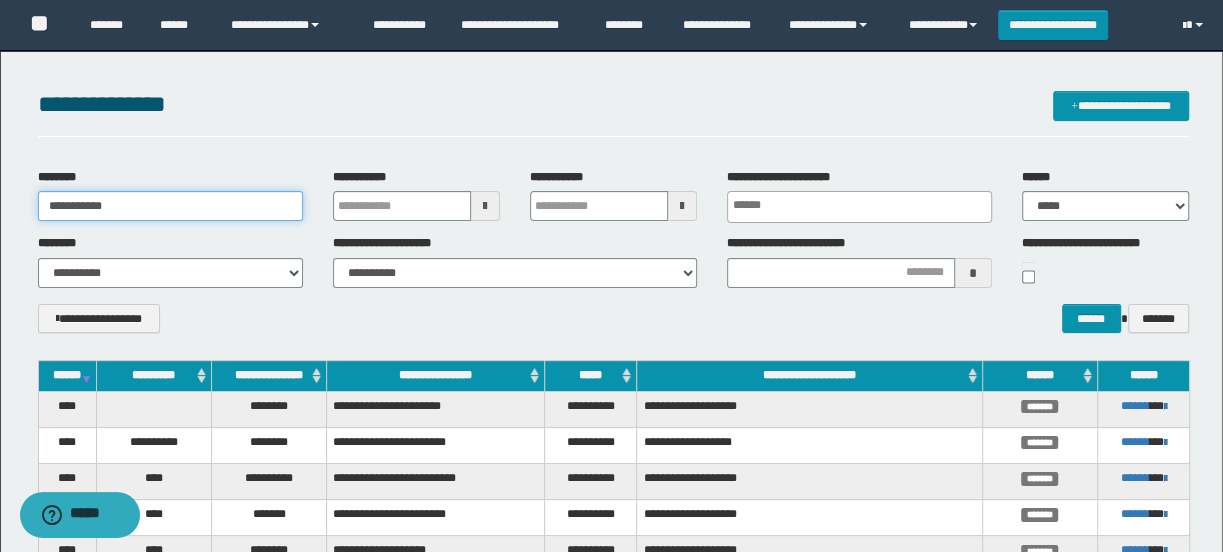 type on "**********" 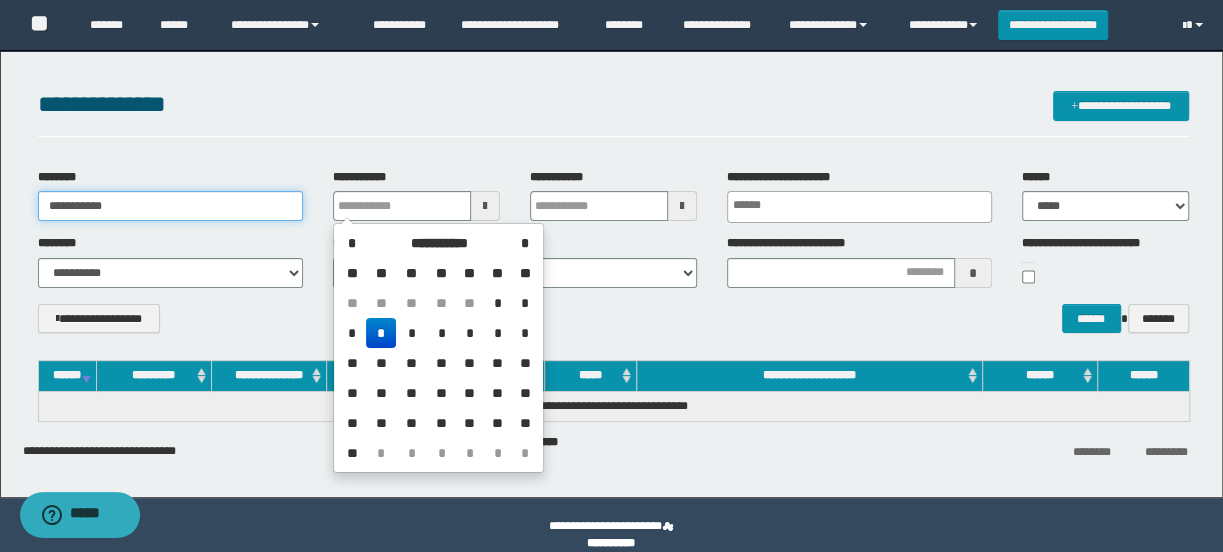 click on "**********" at bounding box center (170, 206) 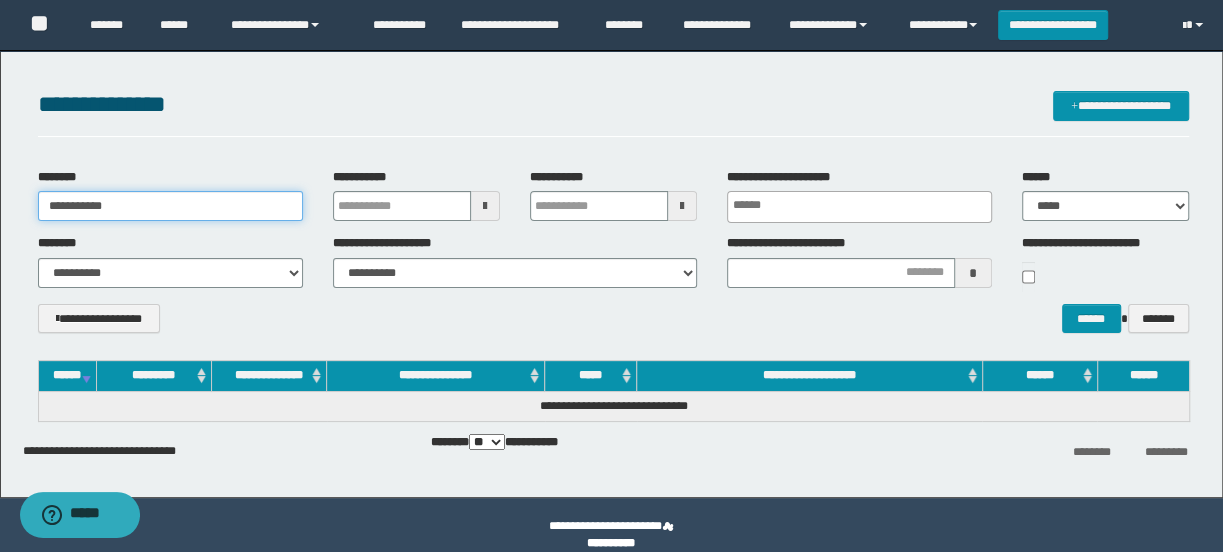 drag, startPoint x: 121, startPoint y: 212, endPoint x: 30, endPoint y: 208, distance: 91.08787 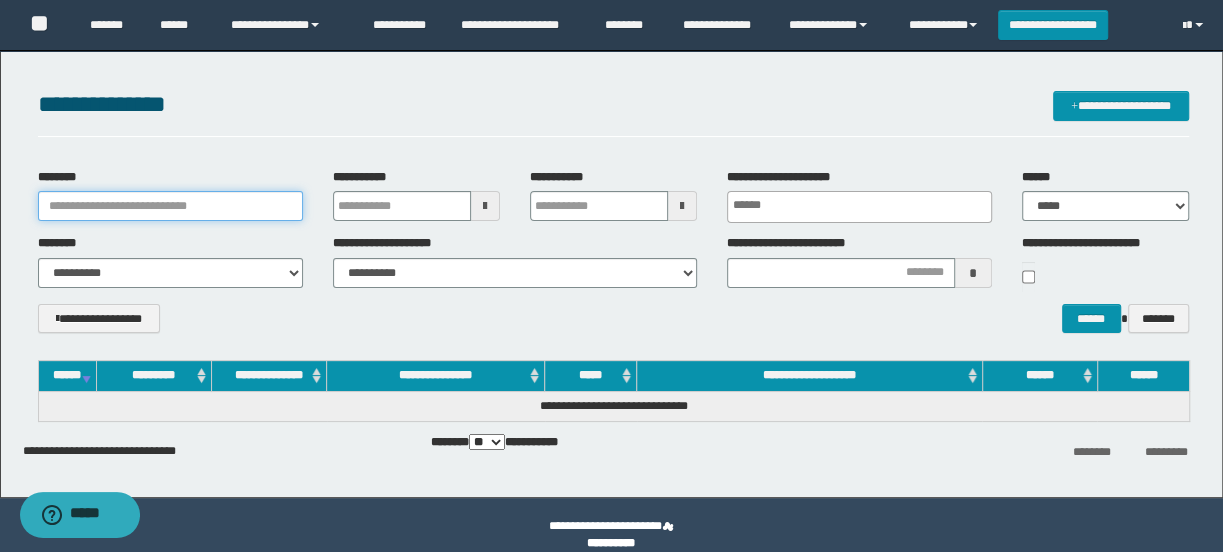 click on "********" at bounding box center (170, 206) 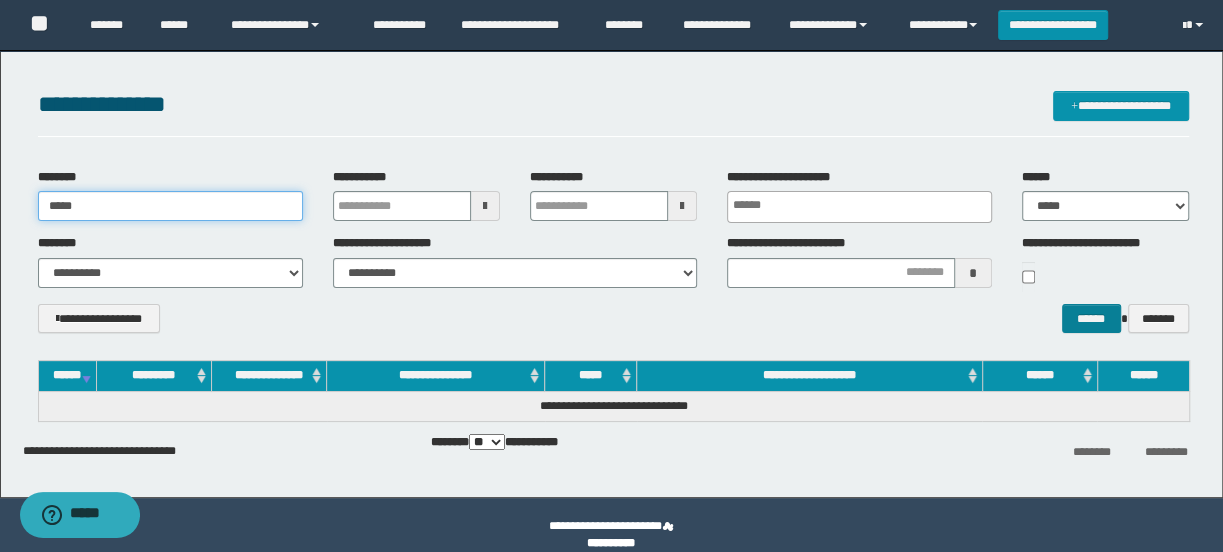 type on "*****" 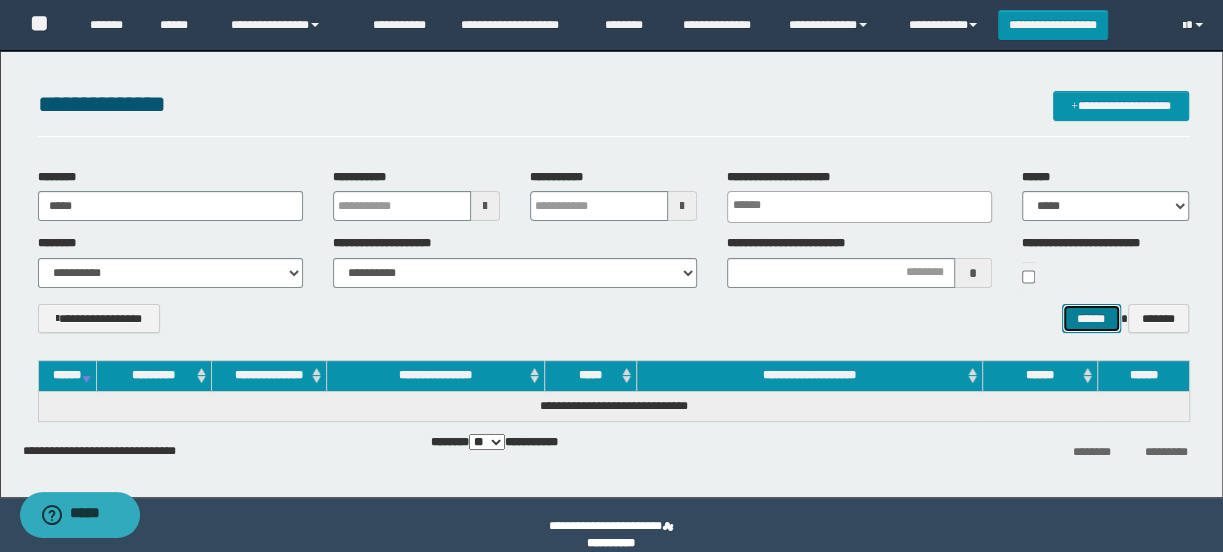 click on "******" at bounding box center [1091, 319] 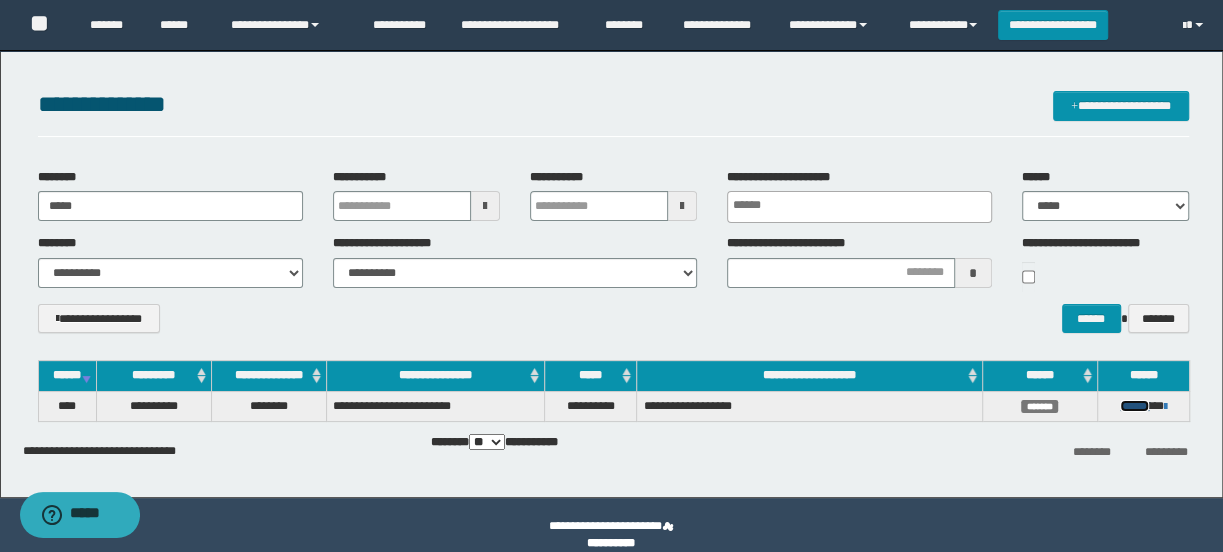 click on "******" at bounding box center [1134, 406] 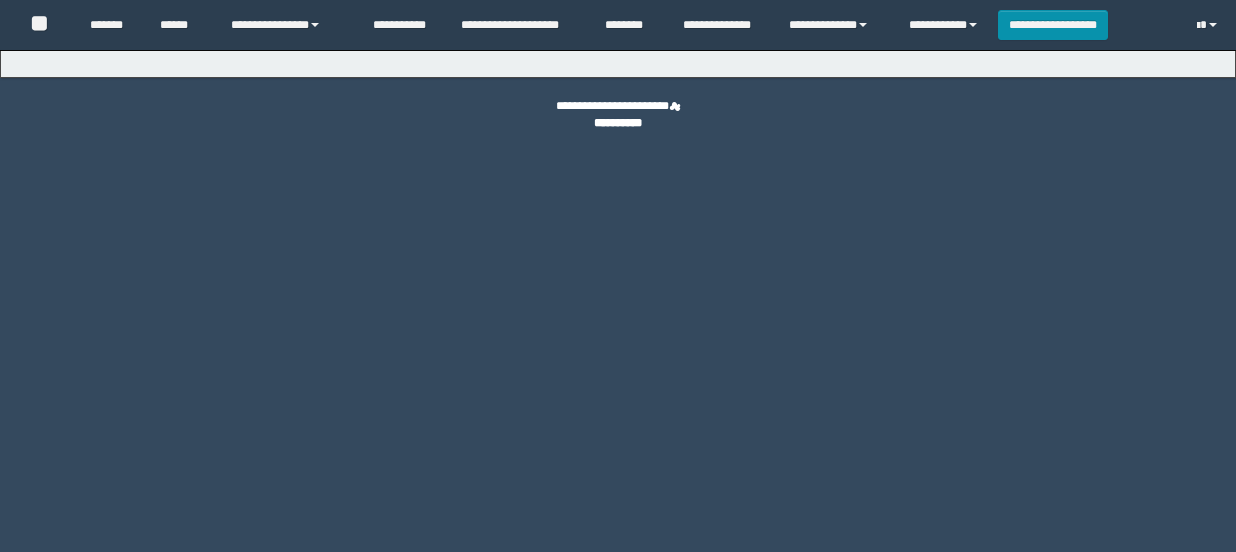 scroll, scrollTop: 0, scrollLeft: 0, axis: both 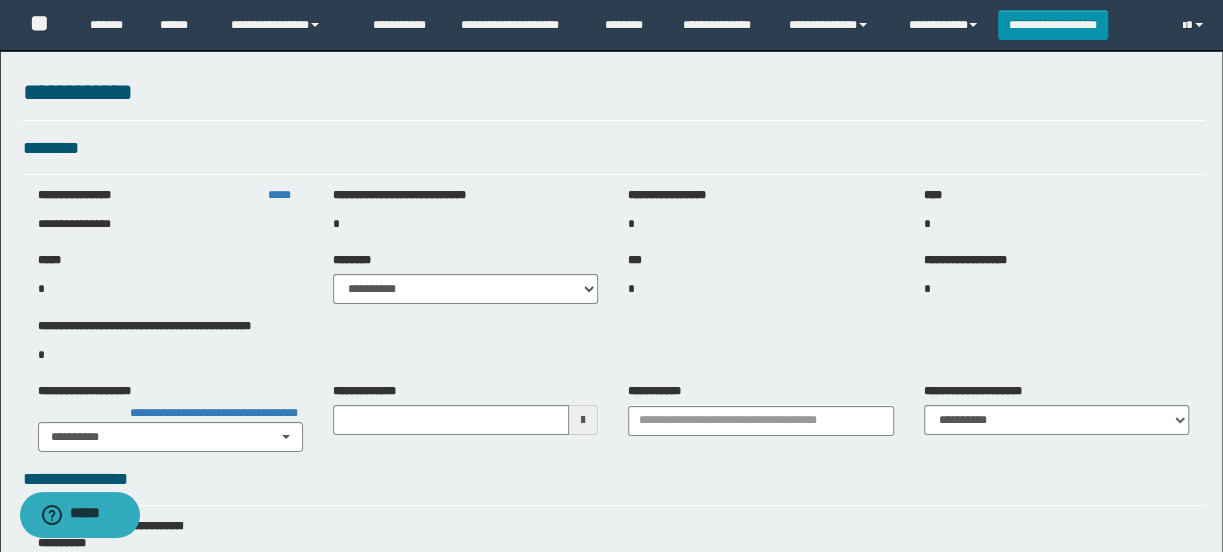 type on "**********" 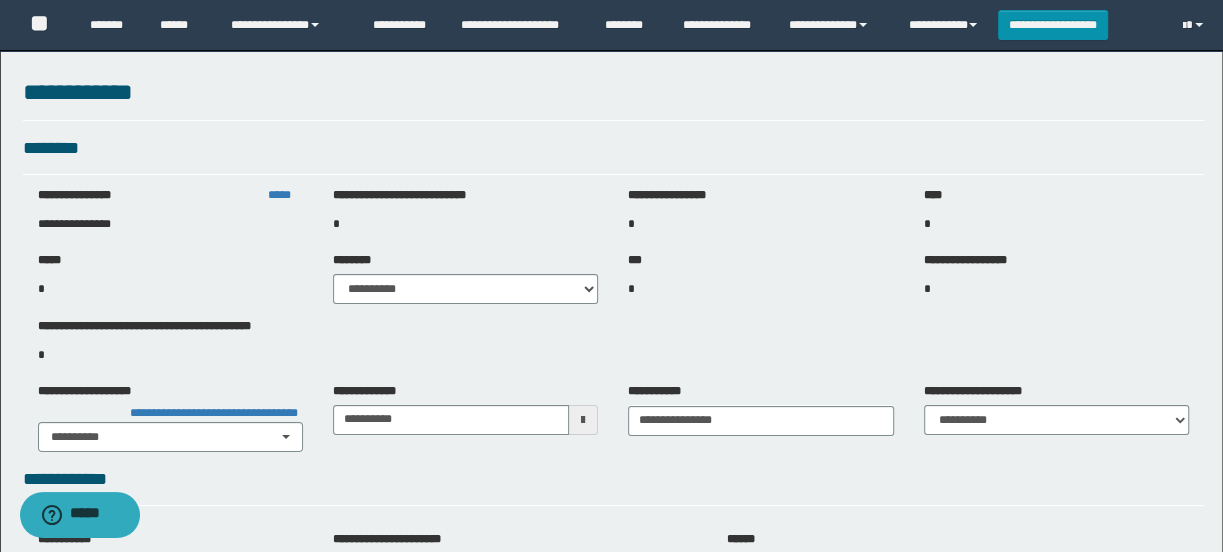 select on "**" 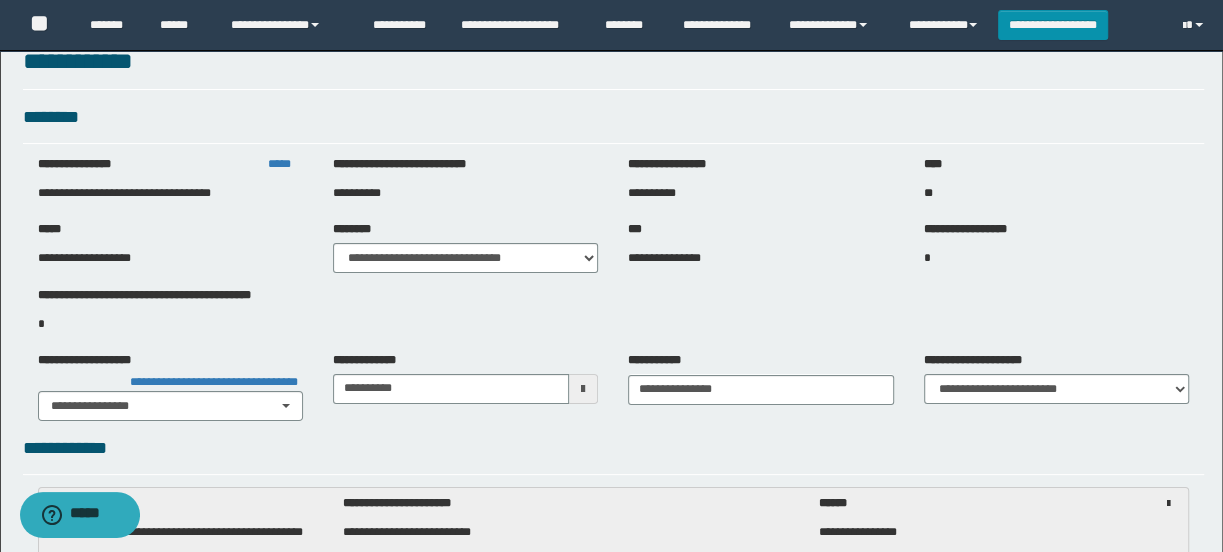 scroll, scrollTop: 0, scrollLeft: 0, axis: both 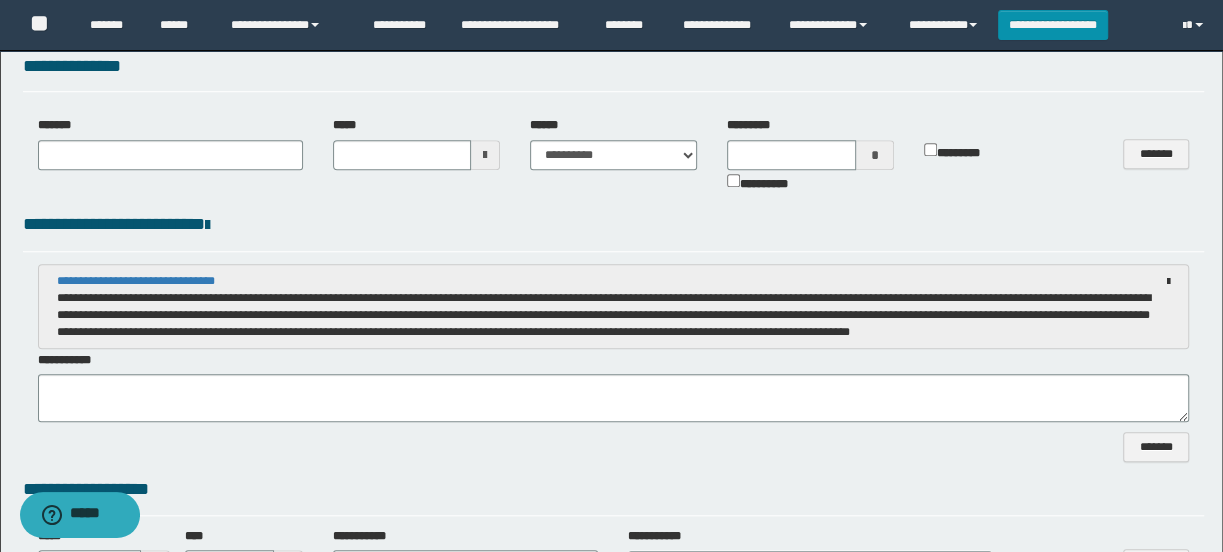 type 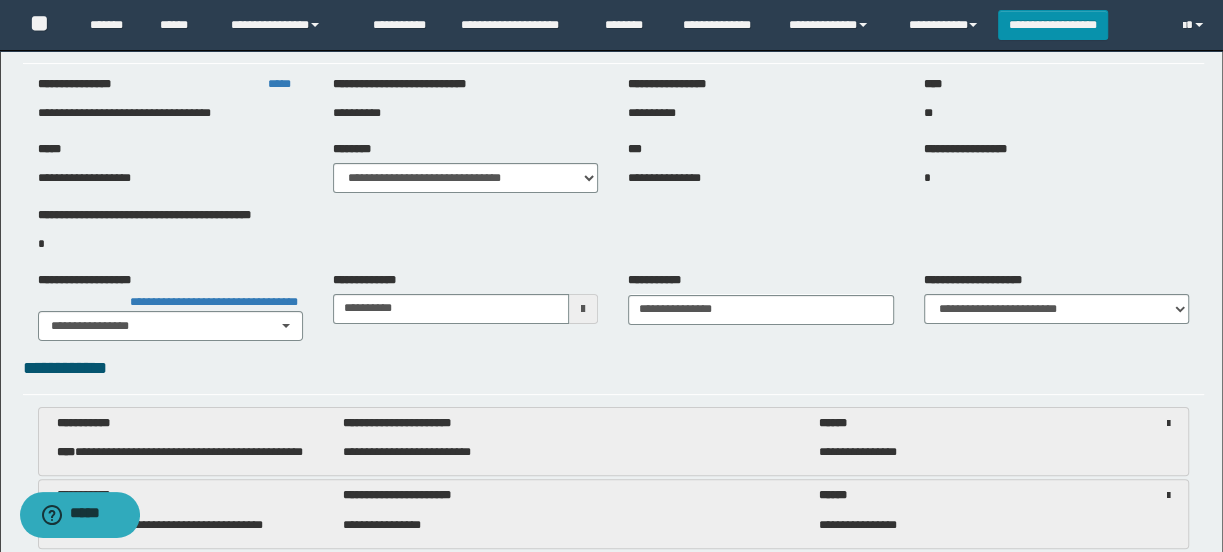 scroll, scrollTop: 90, scrollLeft: 0, axis: vertical 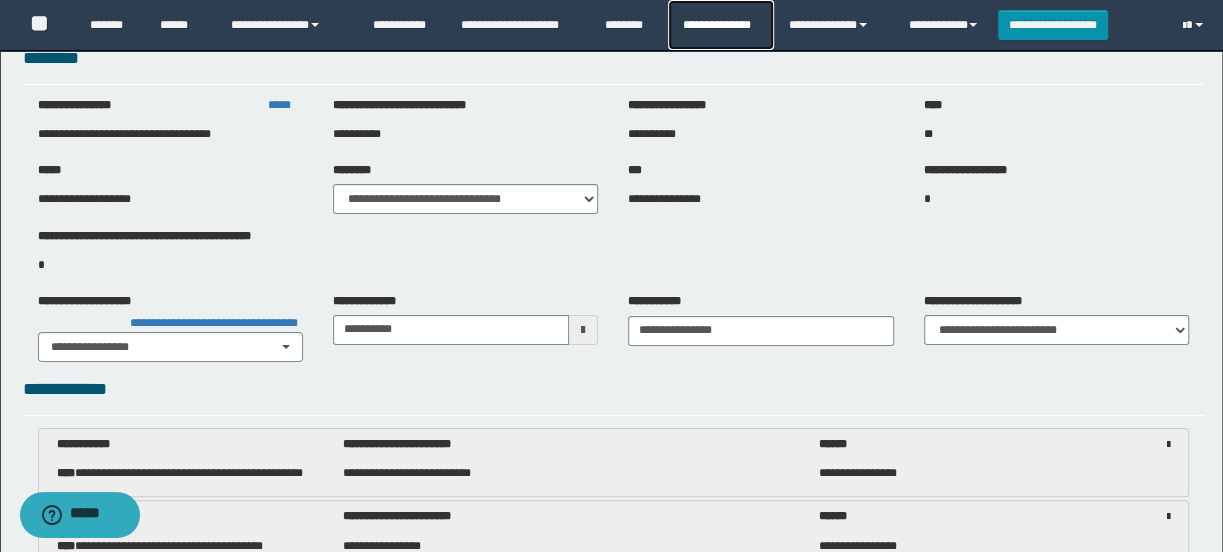 click on "**********" at bounding box center [720, 25] 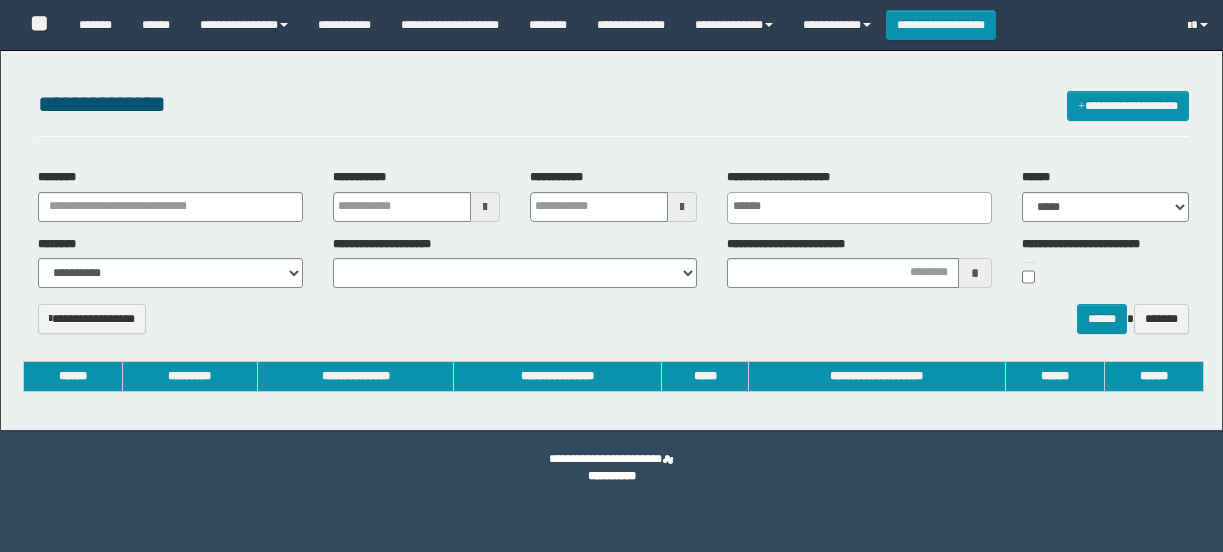select 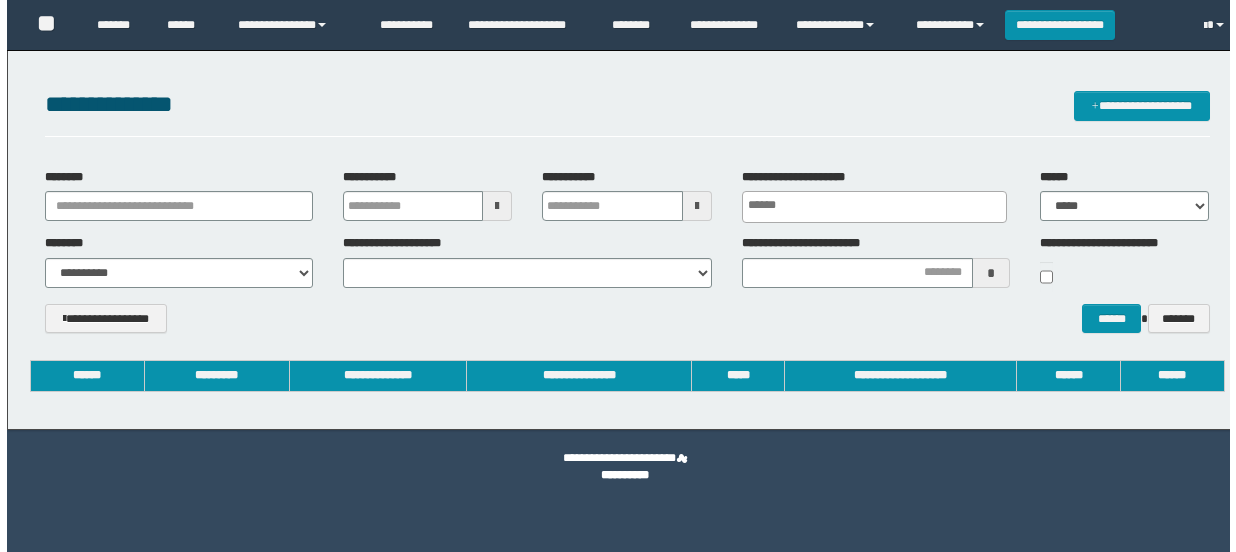scroll, scrollTop: 0, scrollLeft: 0, axis: both 